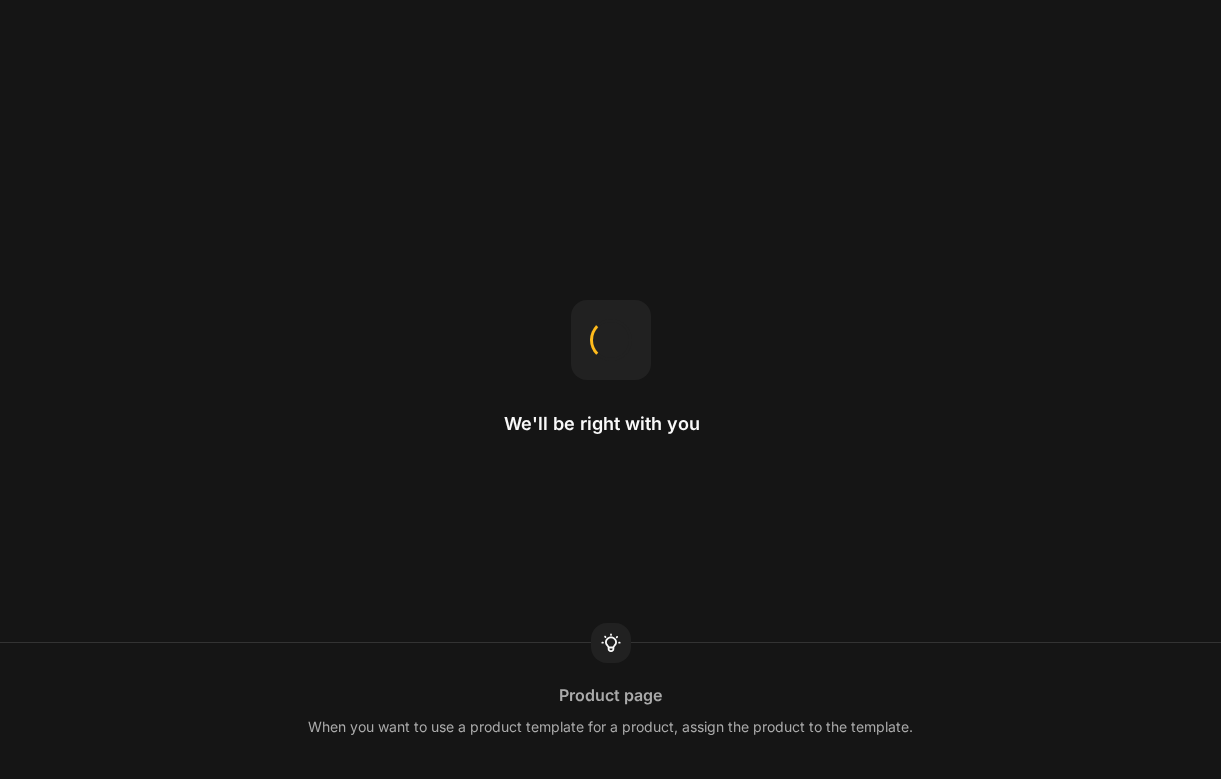 scroll, scrollTop: 0, scrollLeft: 0, axis: both 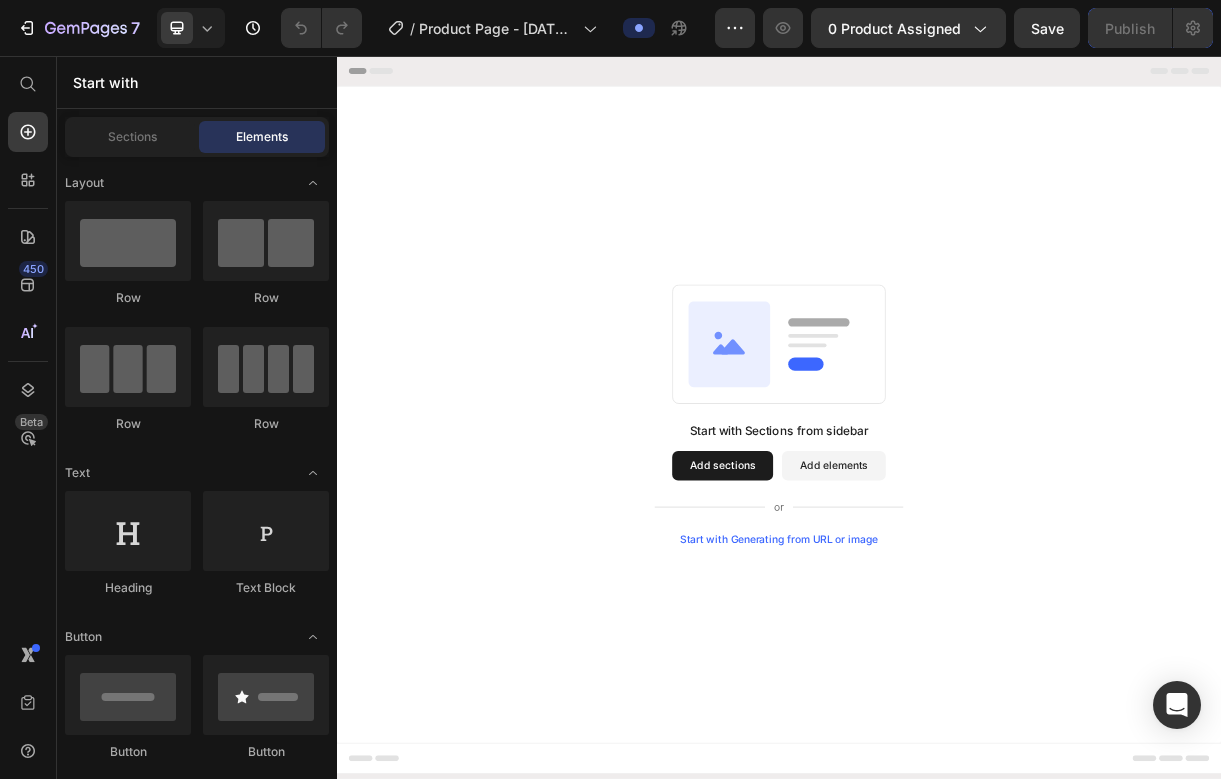 click on "Start with Generating from URL or image" at bounding box center (937, 712) 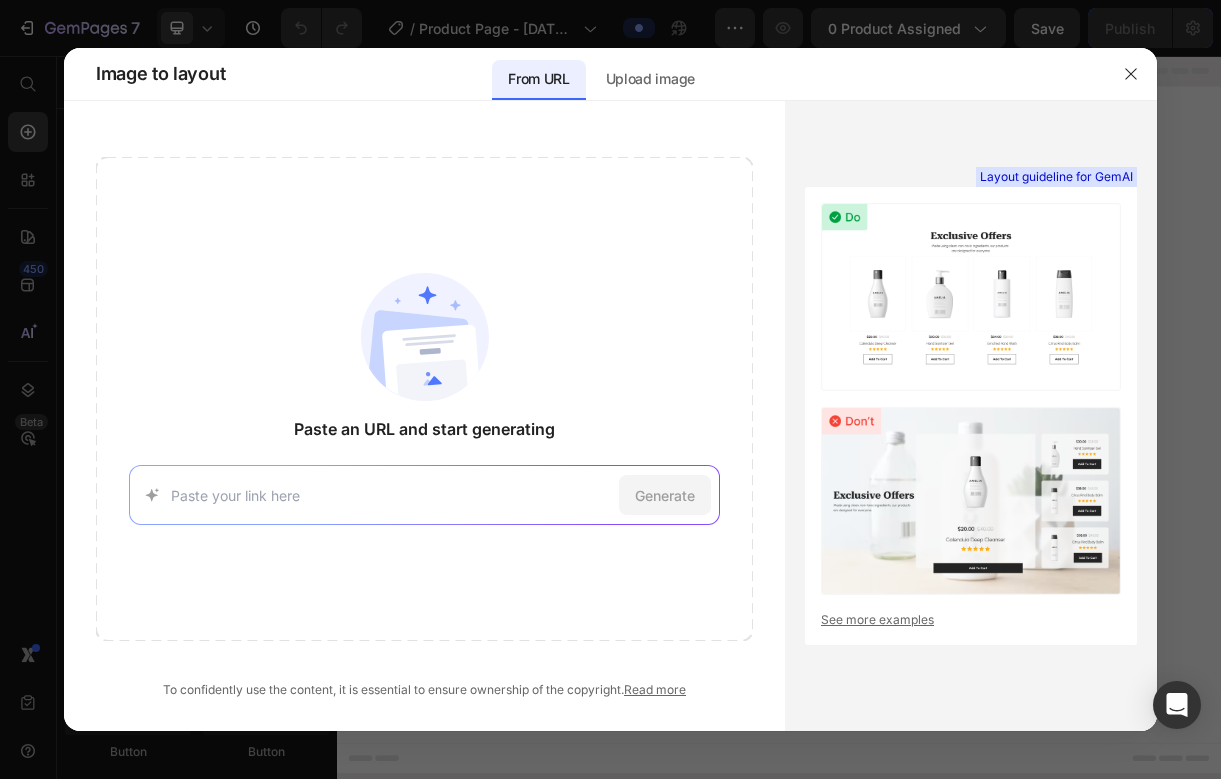 click at bounding box center (391, 495) 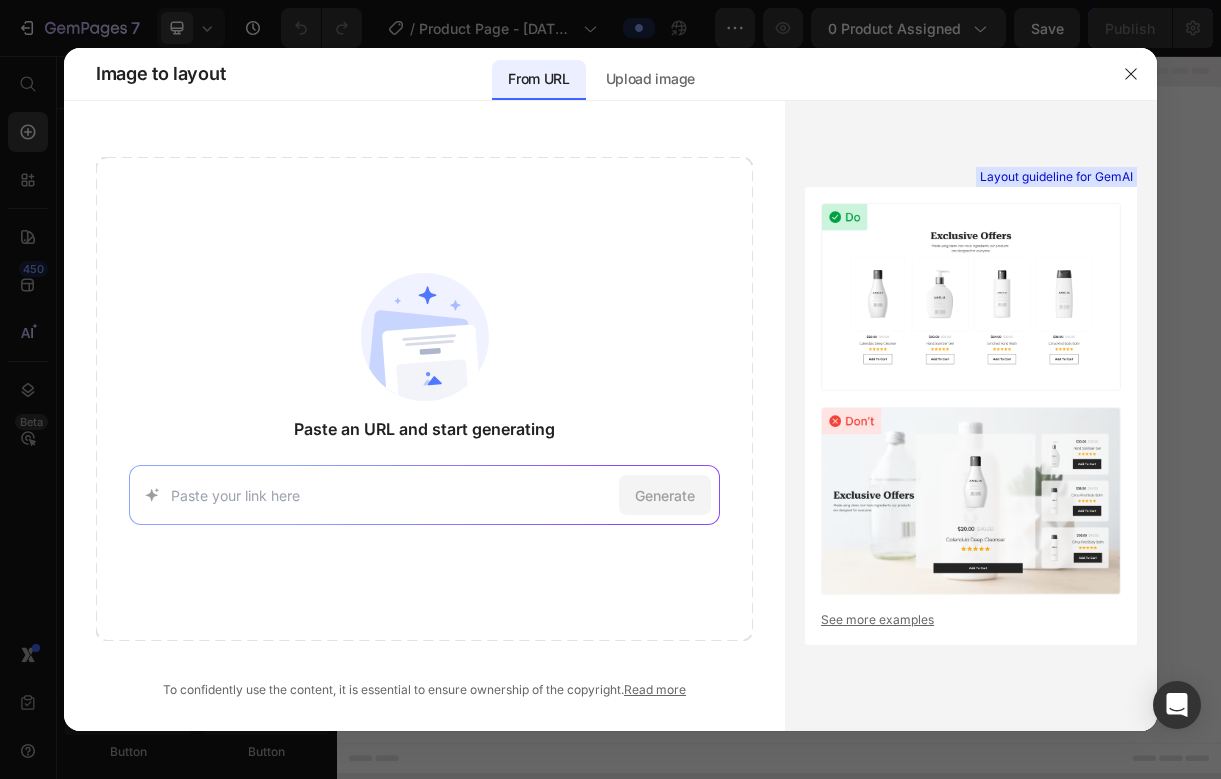 click at bounding box center (391, 495) 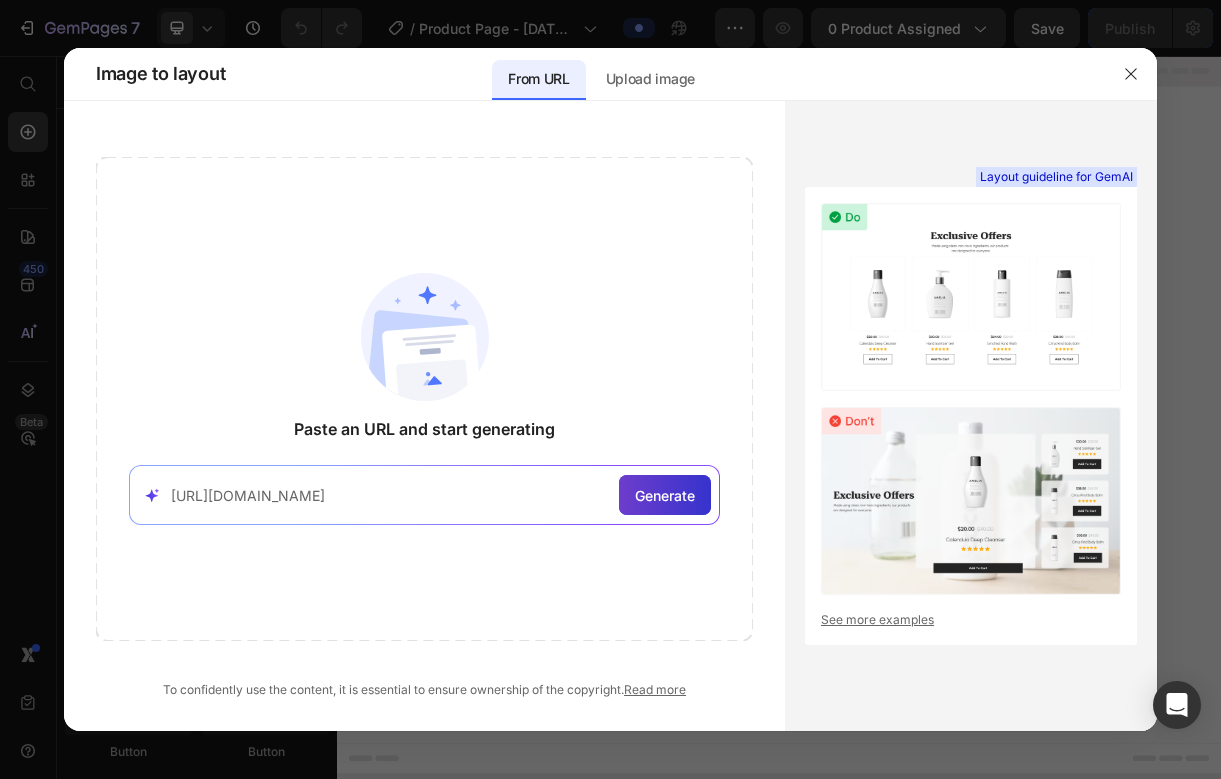 type on "[URL][DOMAIN_NAME]" 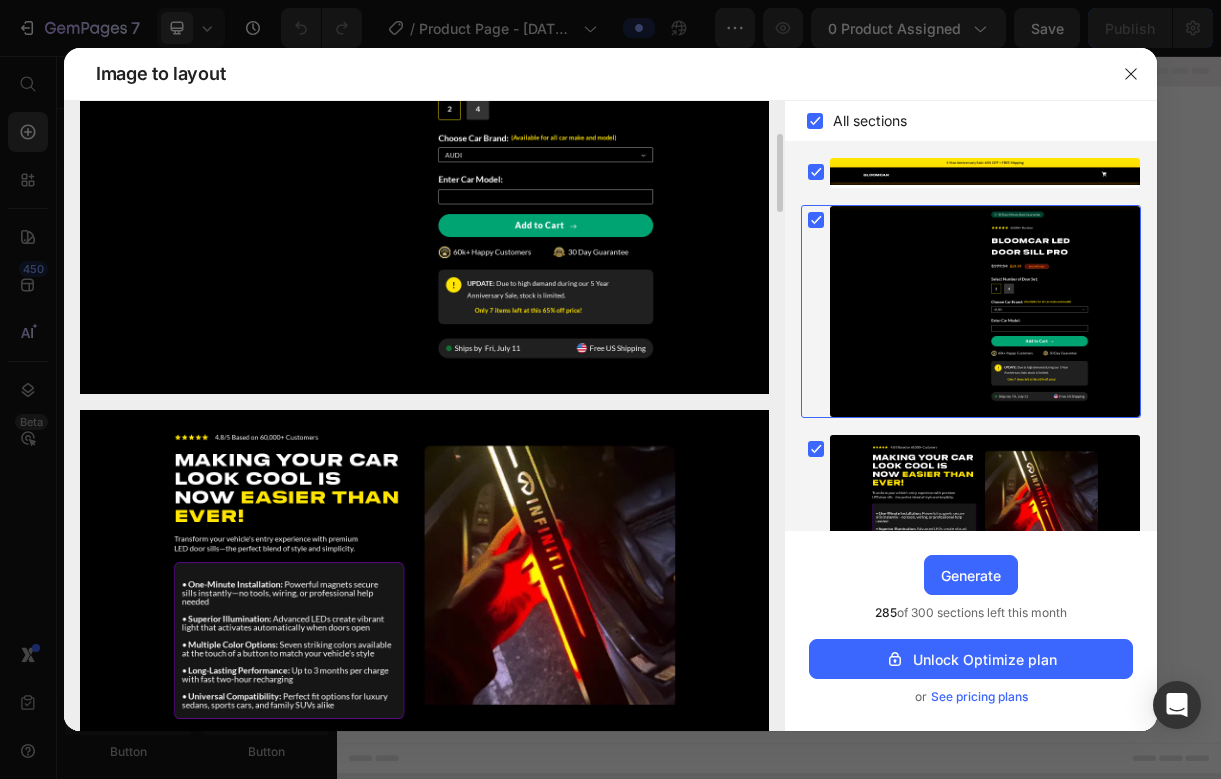 scroll, scrollTop: 845, scrollLeft: 0, axis: vertical 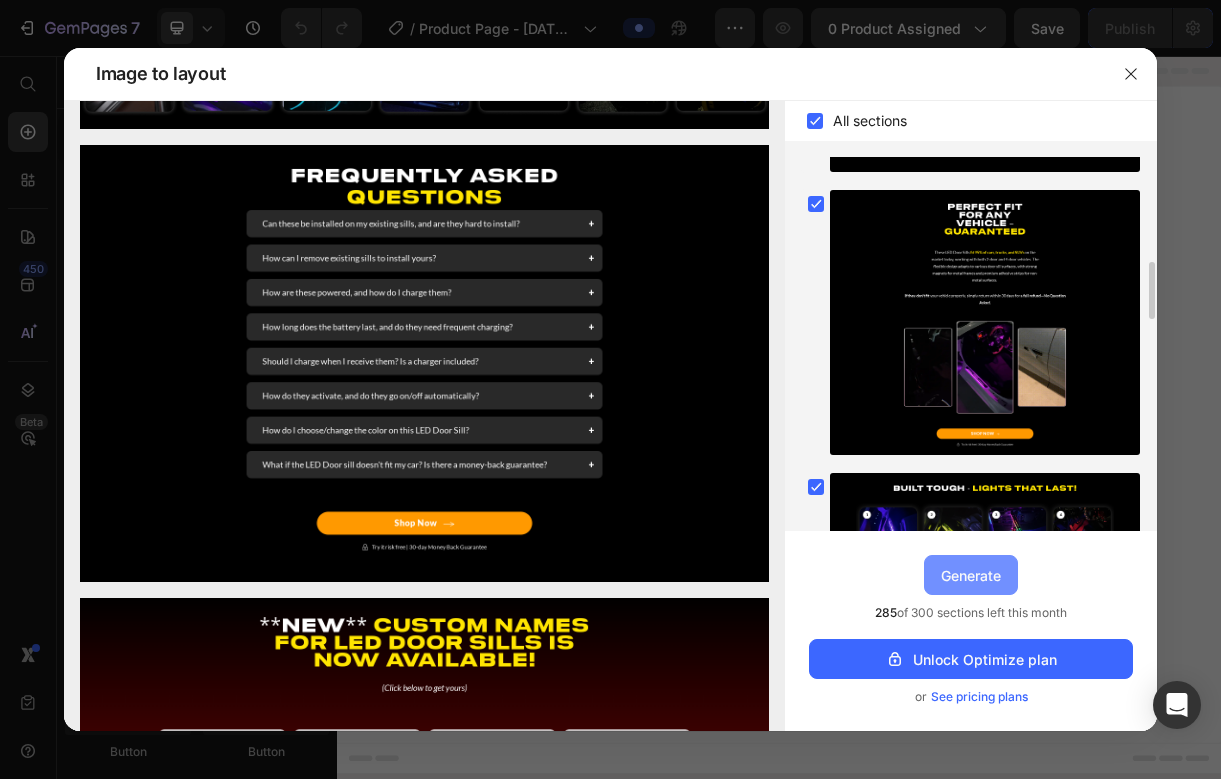 click on "Generate" at bounding box center (971, 575) 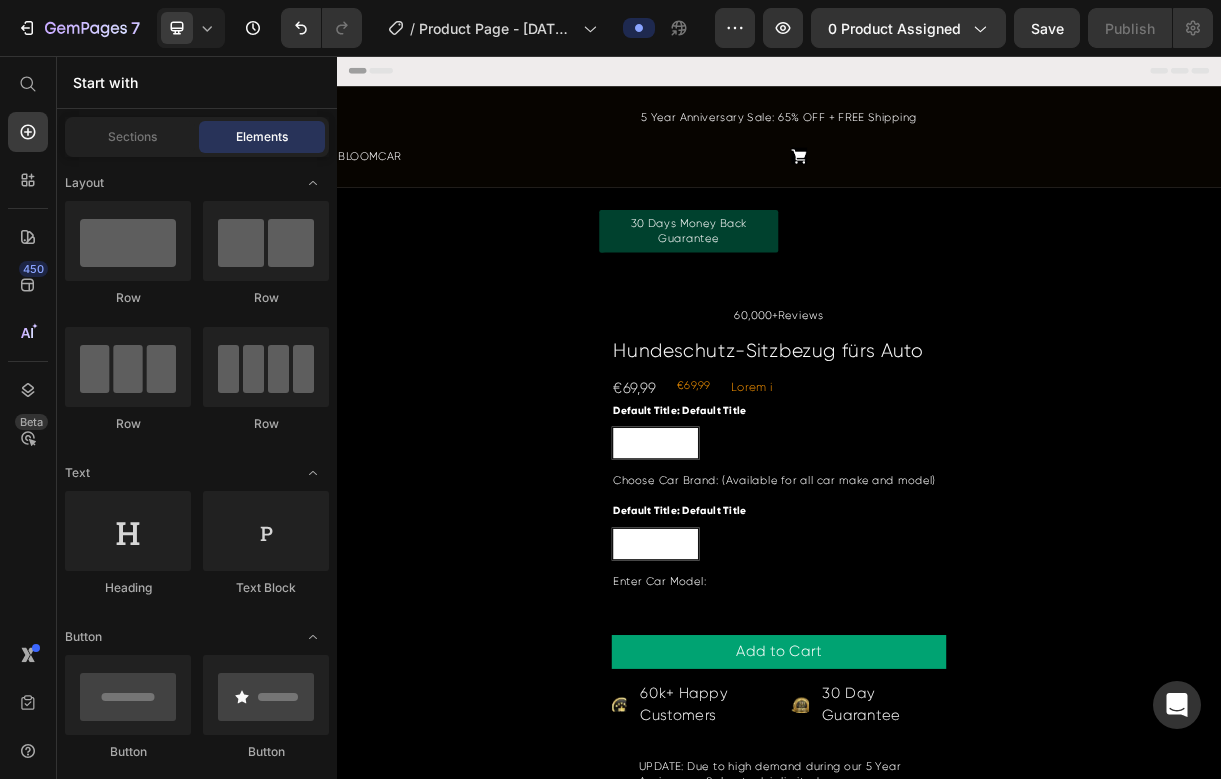 radio on "false" 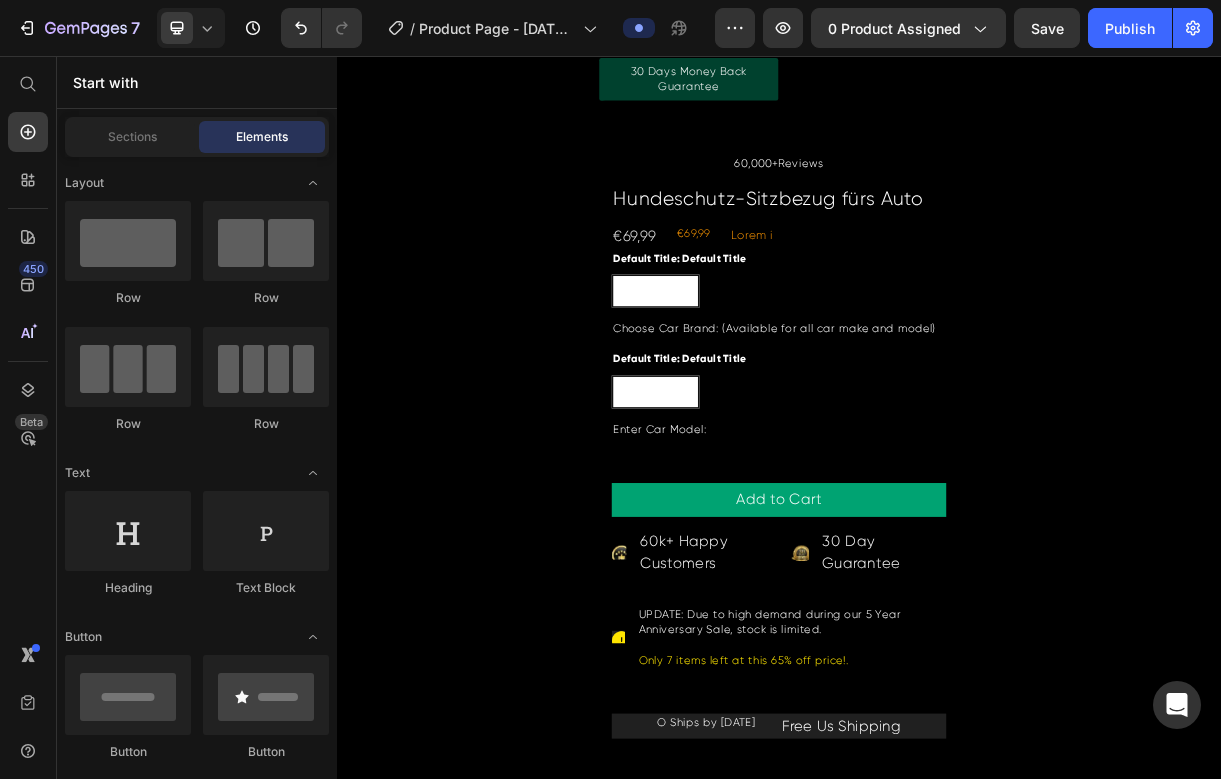 scroll, scrollTop: 443, scrollLeft: 0, axis: vertical 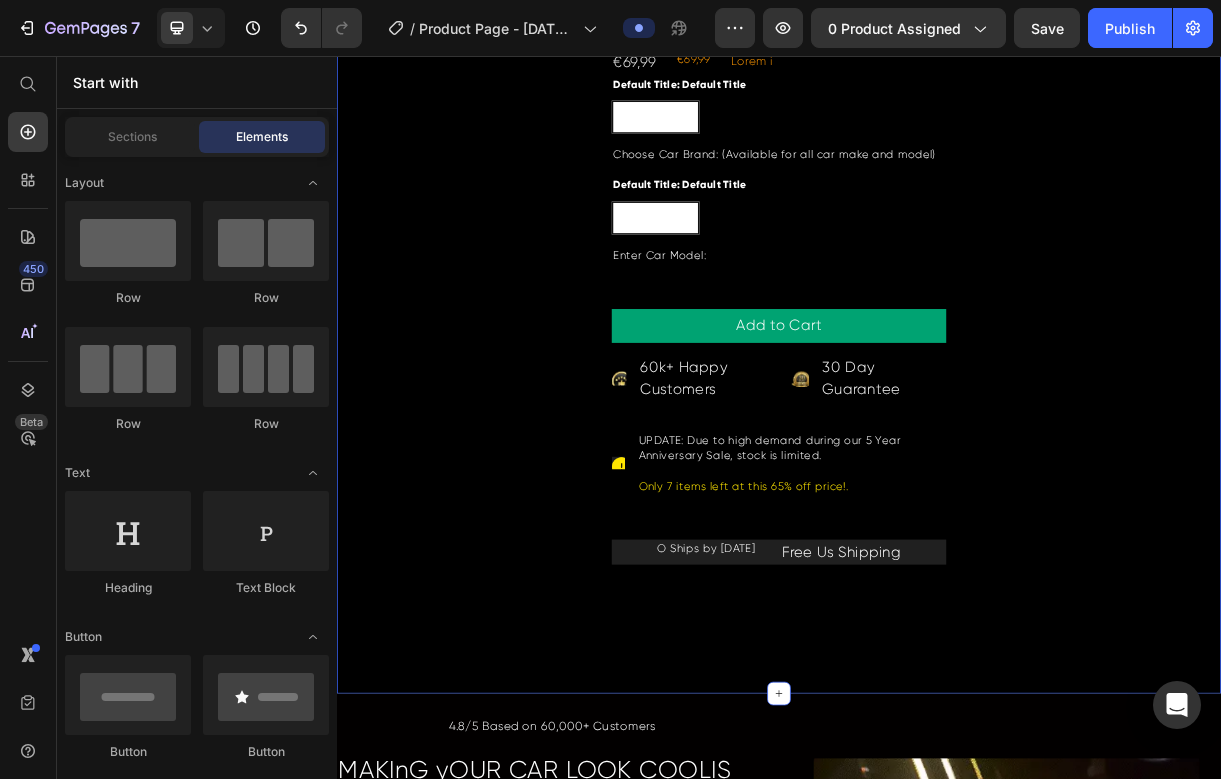 click on "30 Days Money Back Guarantee Button 60,000+Reviews Text Block Hundeschutz-Sitzbezug fürs Auto Product Title €69,99 Product Price €69,99 Product Price Lorem i Text Block Row Default Title: Default Title Default Title Default Title Default Title Product Variants & Swatches Choose Car Brand: (Available for all car make and model) Text Block Default Title: Default Title Default Title Default Title Default Title Product Variants & Swatches Enter Car Model: Text Block Add to Cart Add to Cart     Icon 60k+ Happy Customers Text Block Advanced list     Icon 30 Day Guarantee Text Block Advanced list Row     Icon UPDATE: Due to high demand during our 5 Year Anniversary Sale, stock is limited. Text Block Only 7 items left at this 65% off price!. Text Block Row Advanced list O Ships by [DATE] Text Block Free Us Shipping Text Block Row Row Row Row Product" at bounding box center (937, 356) 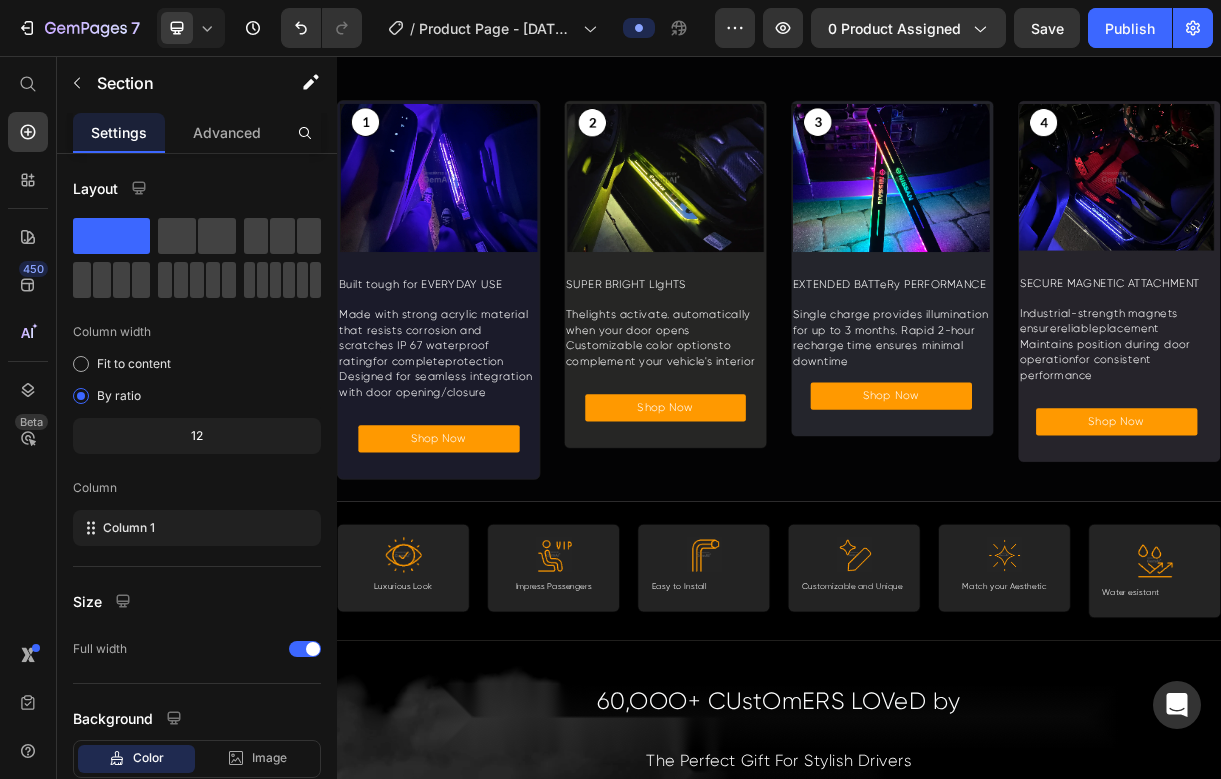 scroll, scrollTop: 4572, scrollLeft: 0, axis: vertical 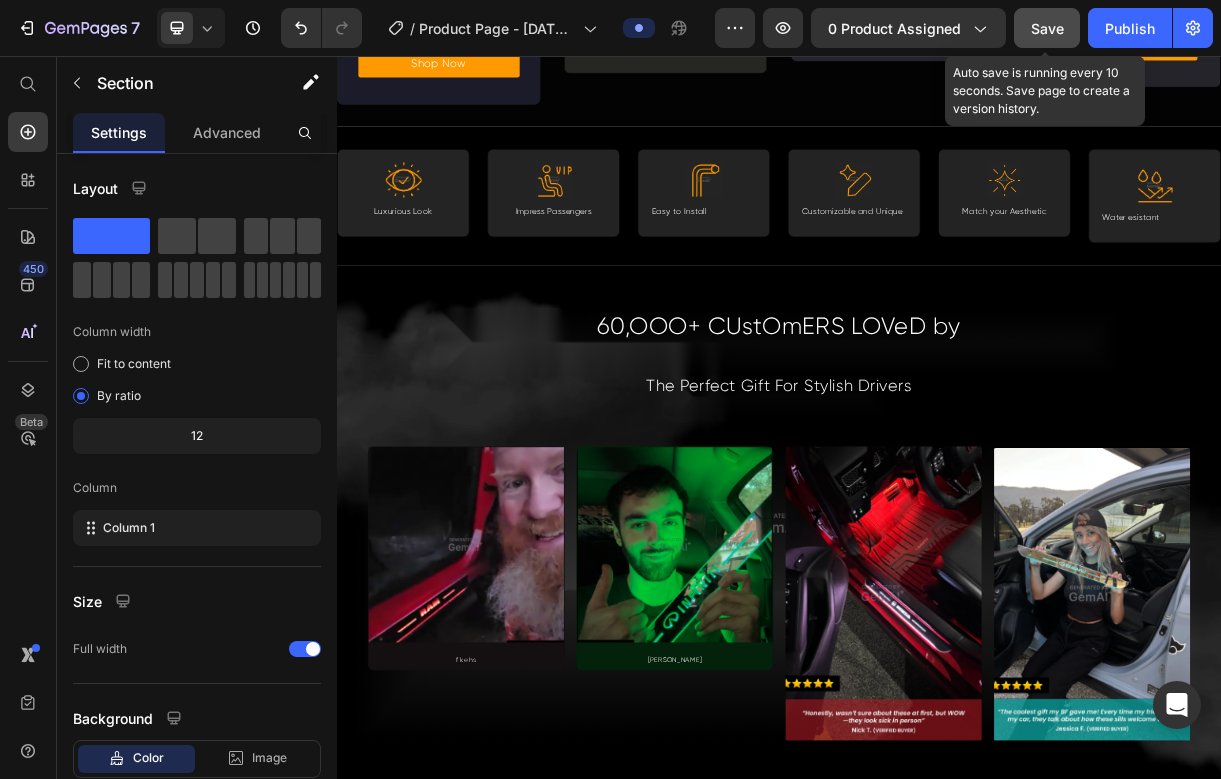 click on "Save" at bounding box center (1047, 28) 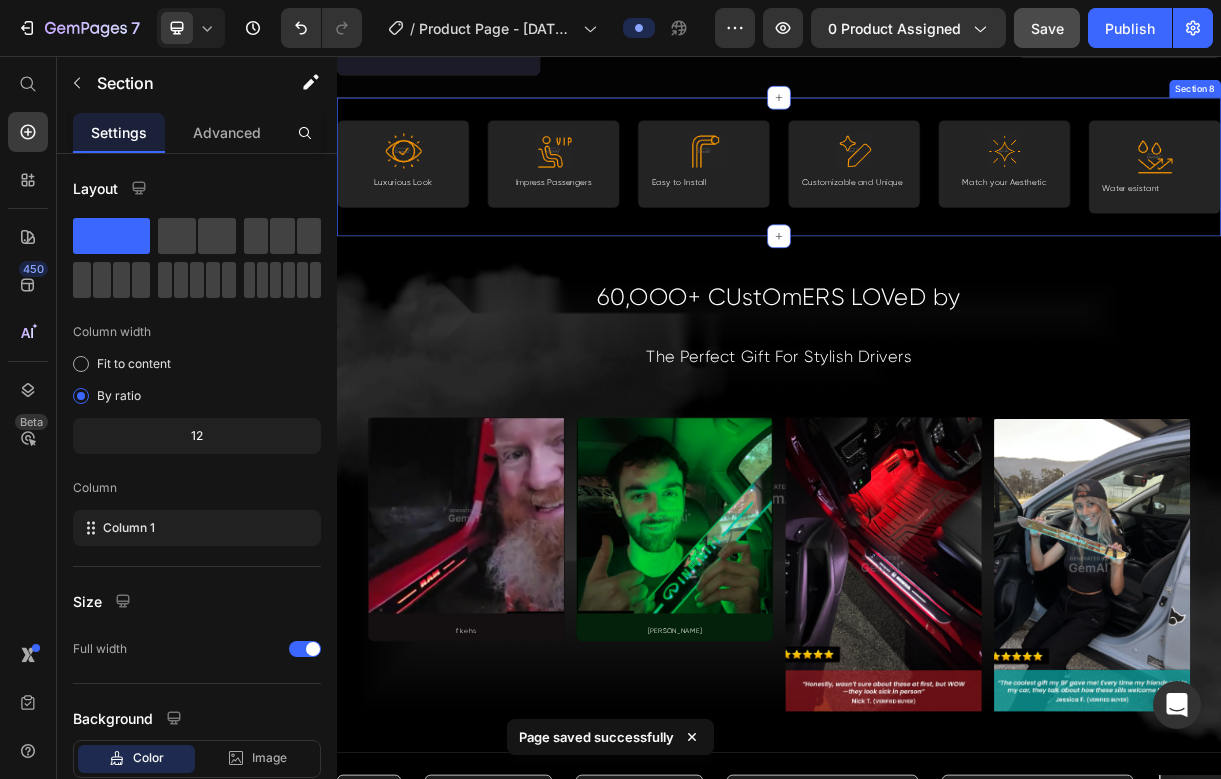scroll, scrollTop: 4647, scrollLeft: 0, axis: vertical 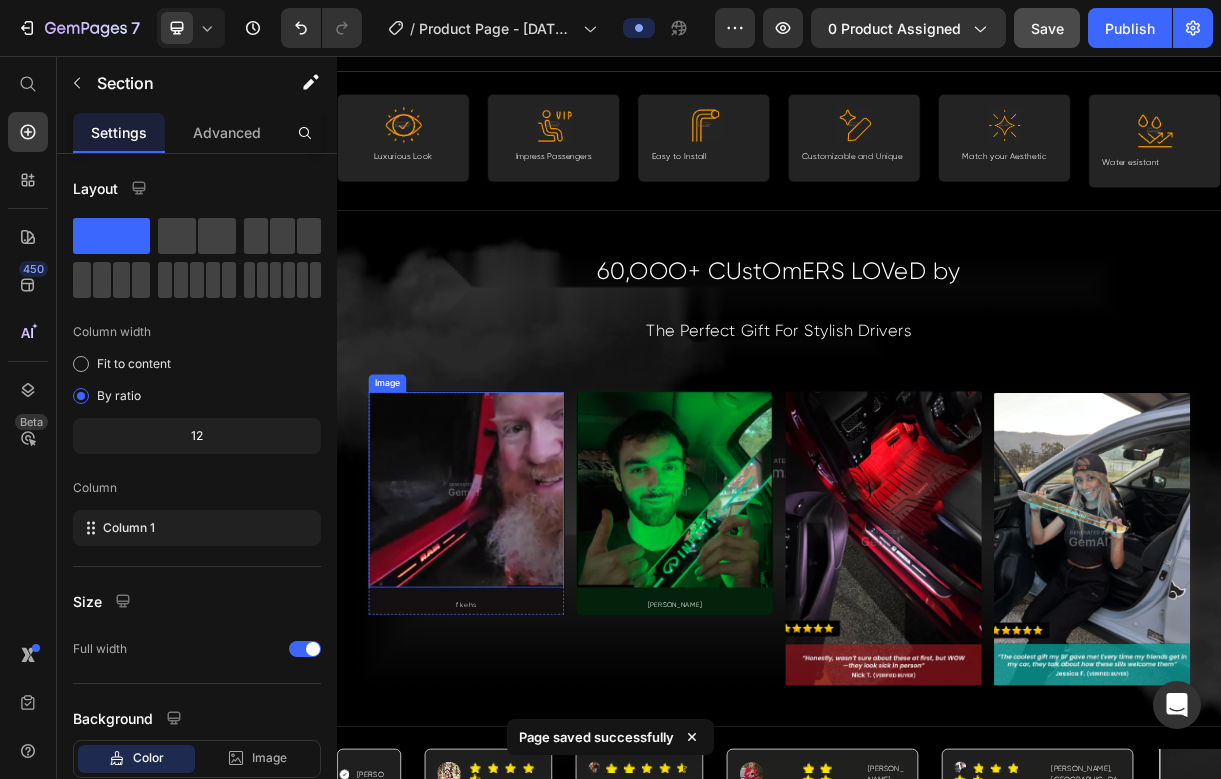 click at bounding box center [512, 644] 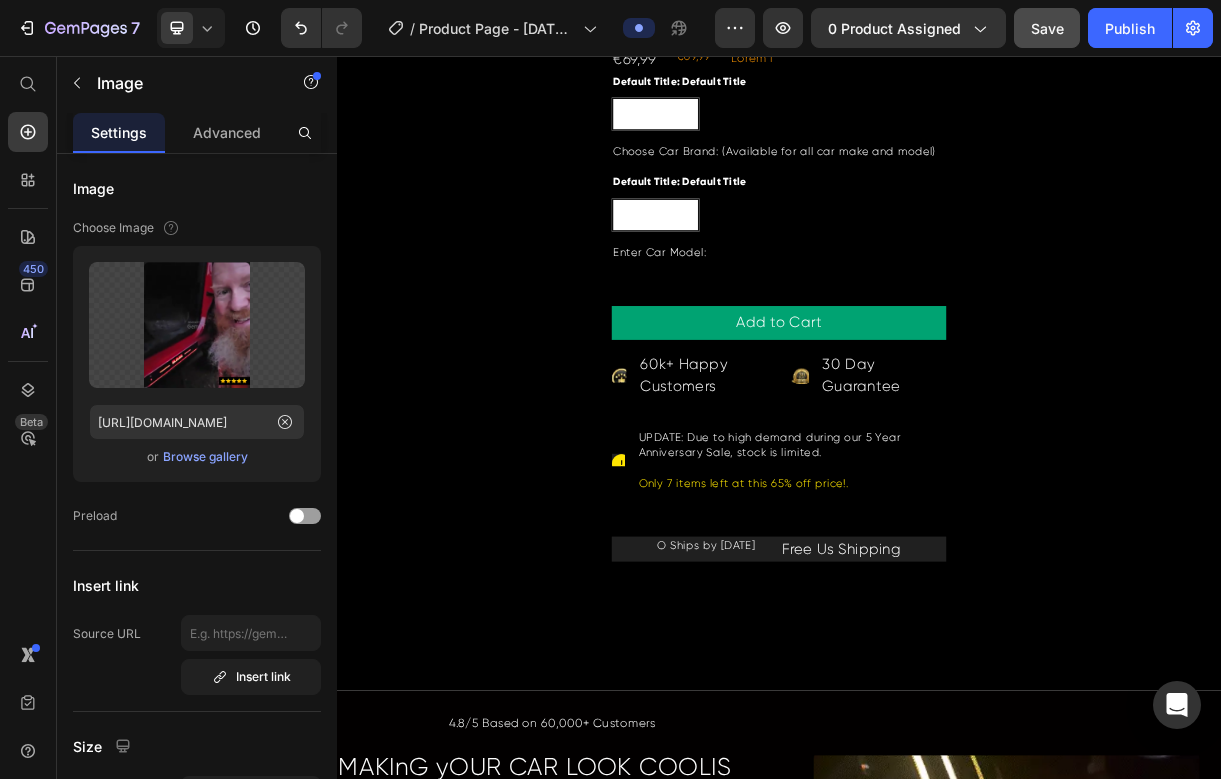 scroll, scrollTop: 0, scrollLeft: 0, axis: both 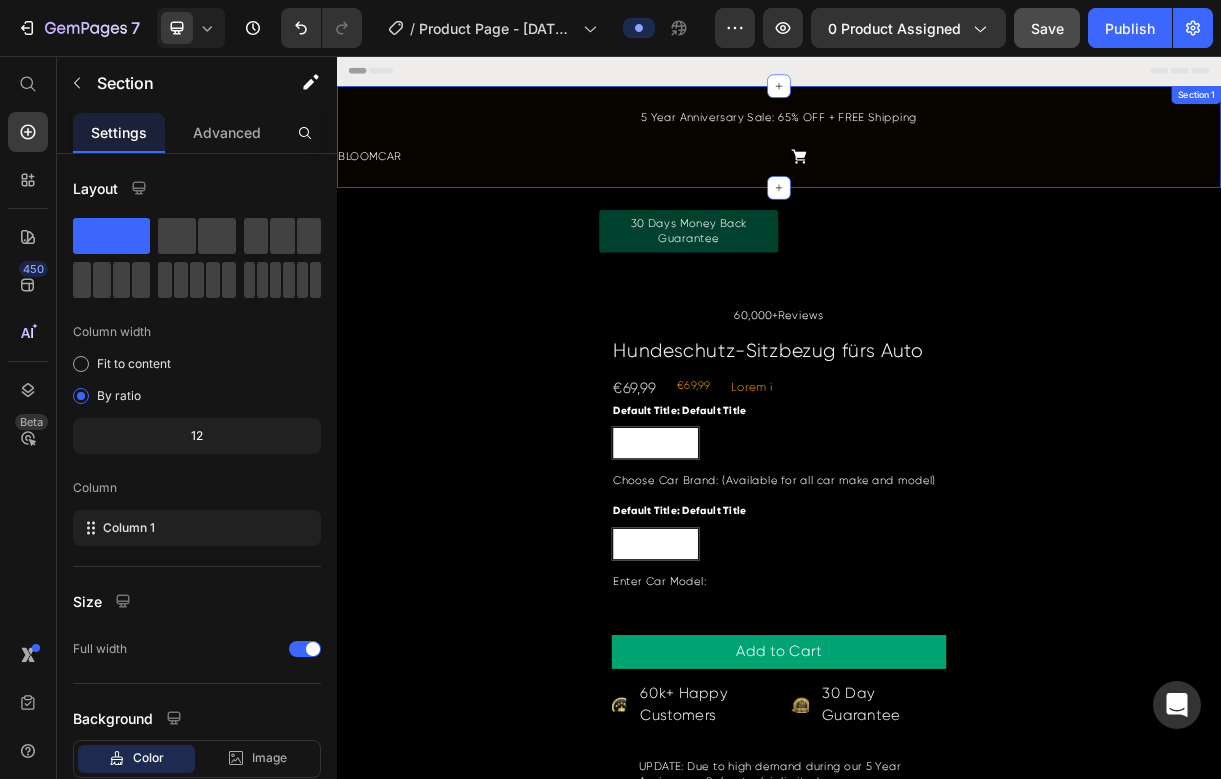 click on "5 Year Anniversary Sale: 65% OFF + FREE Shipping Text Block BLOOMCAR Text Block     Icon Row Row Section 1" at bounding box center [937, 166] 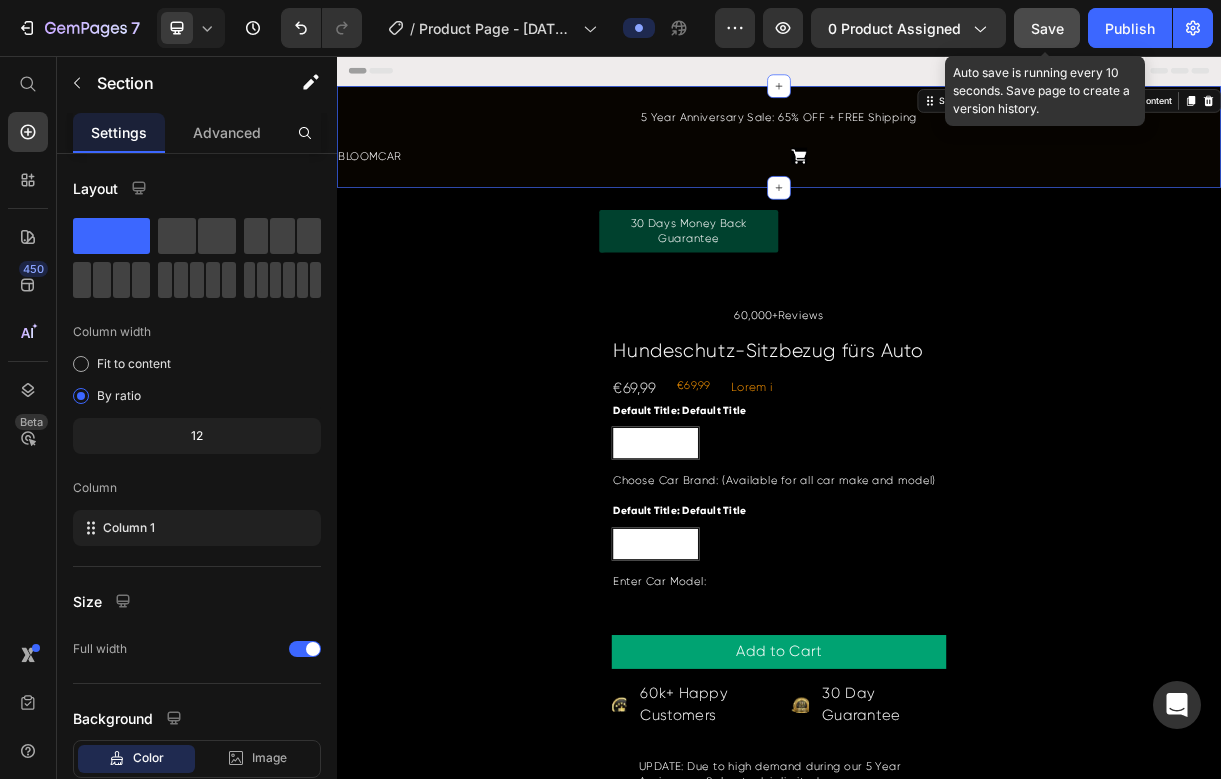 click on "Save" at bounding box center (1047, 28) 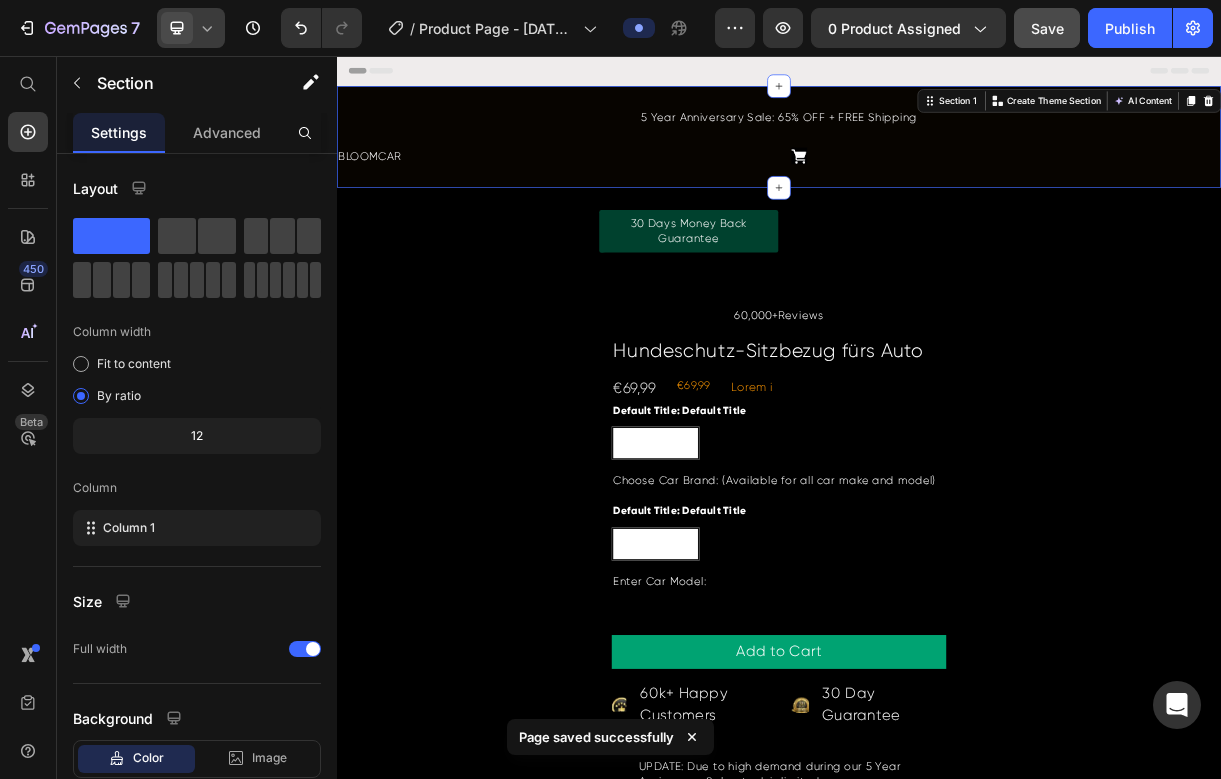 click 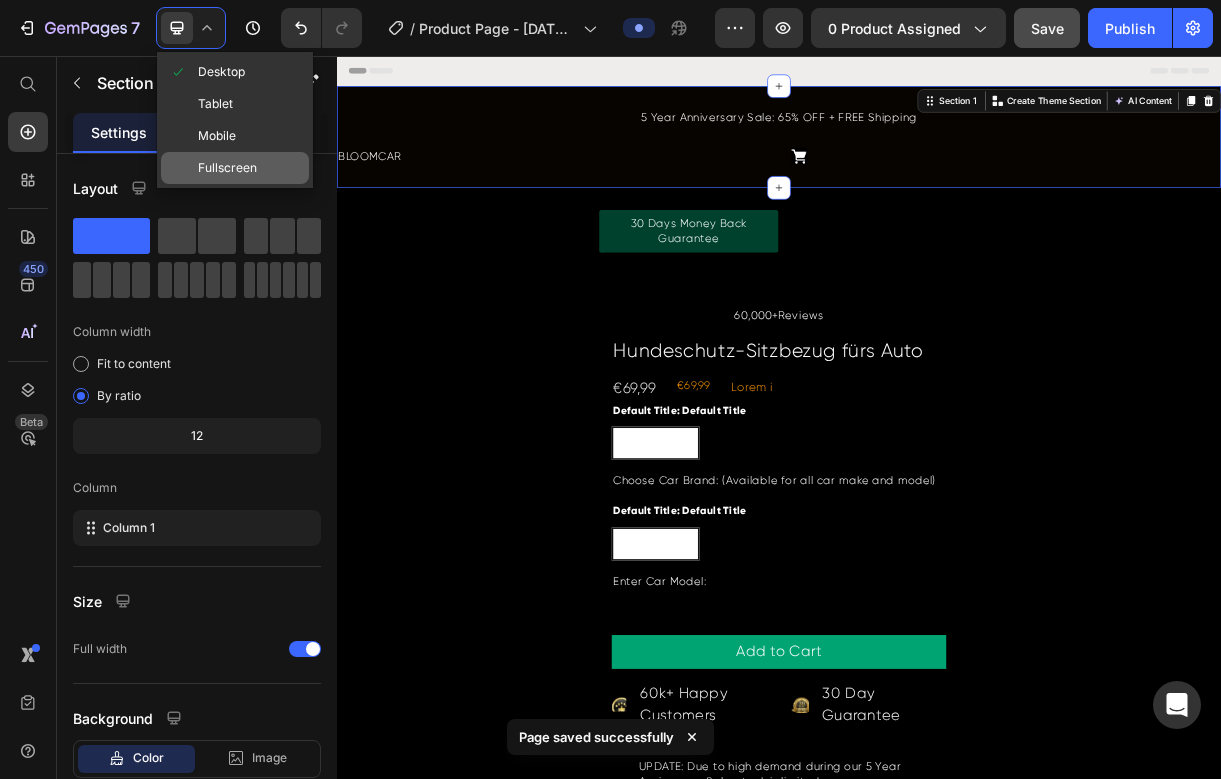 click on "Fullscreen" at bounding box center (227, 168) 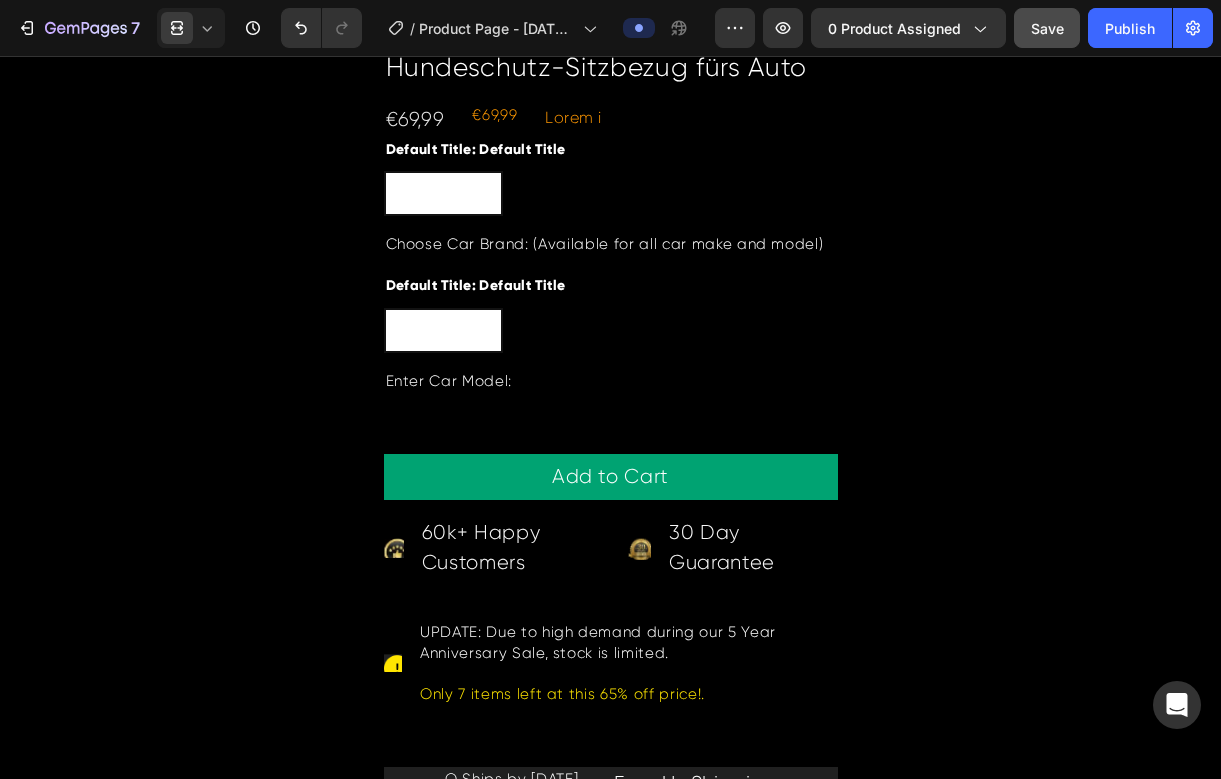scroll, scrollTop: 0, scrollLeft: 0, axis: both 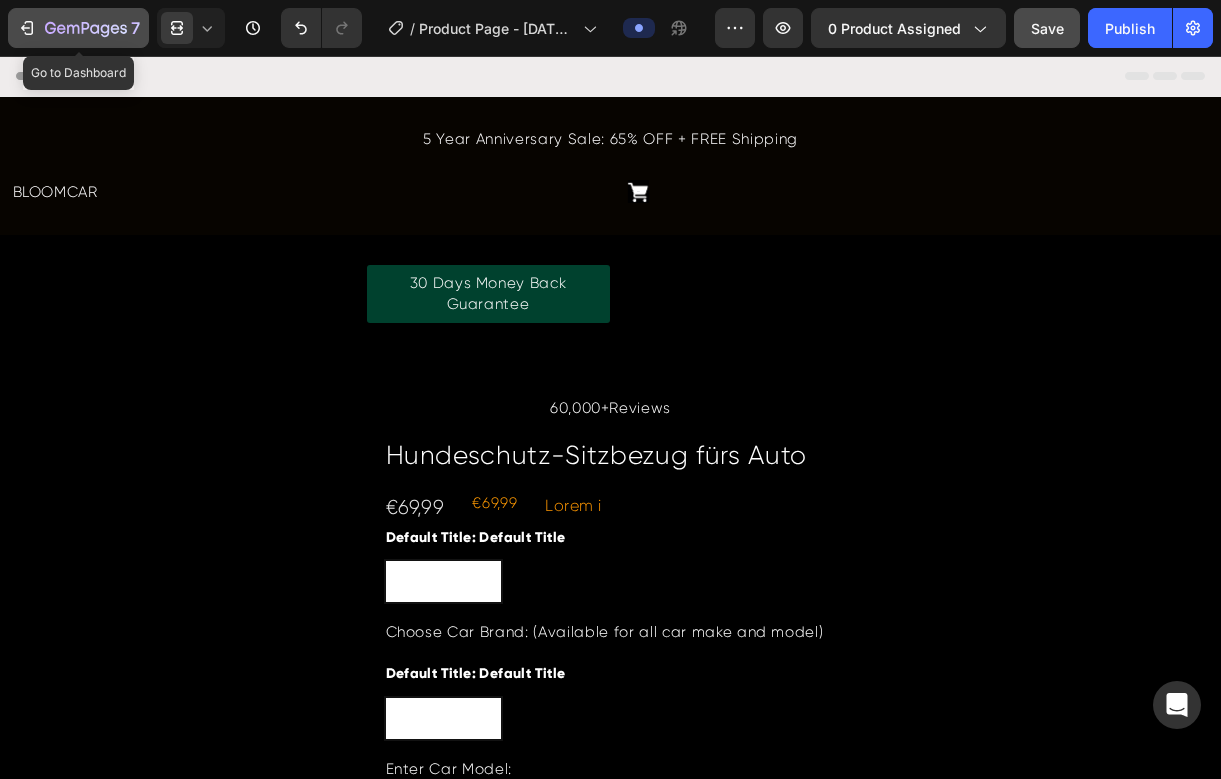 click 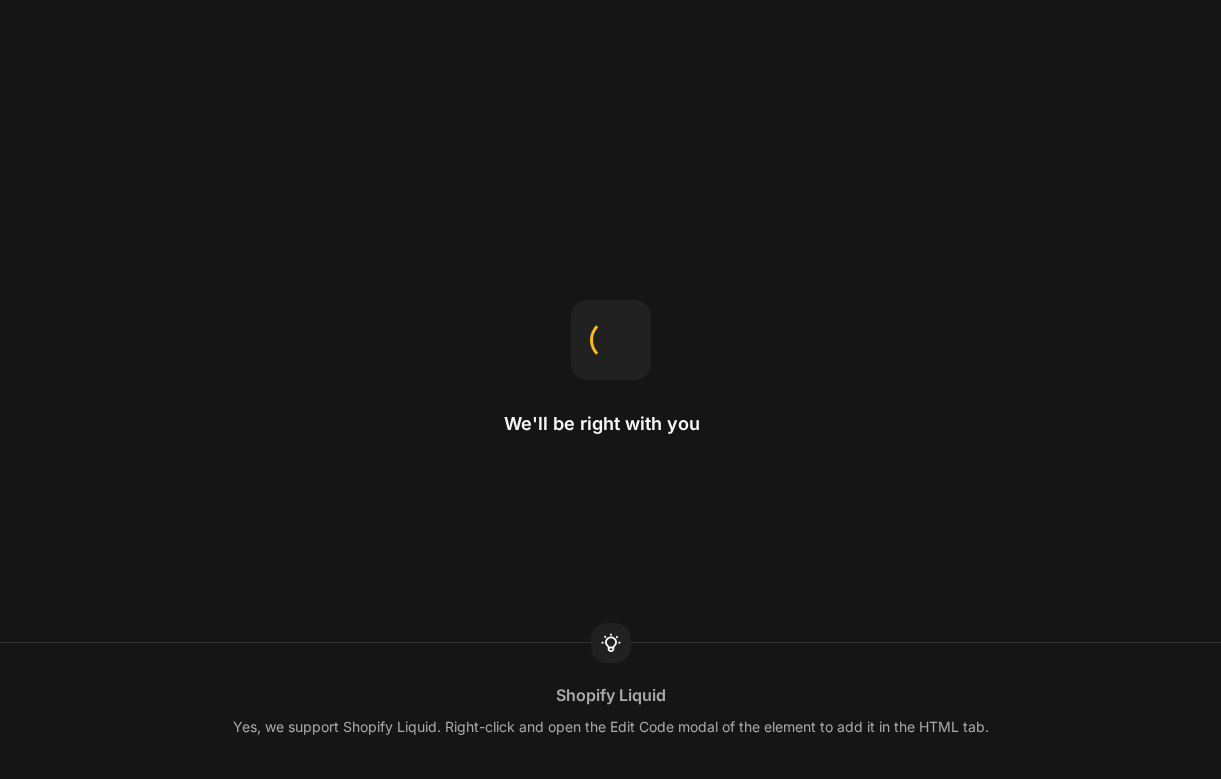 scroll, scrollTop: 0, scrollLeft: 0, axis: both 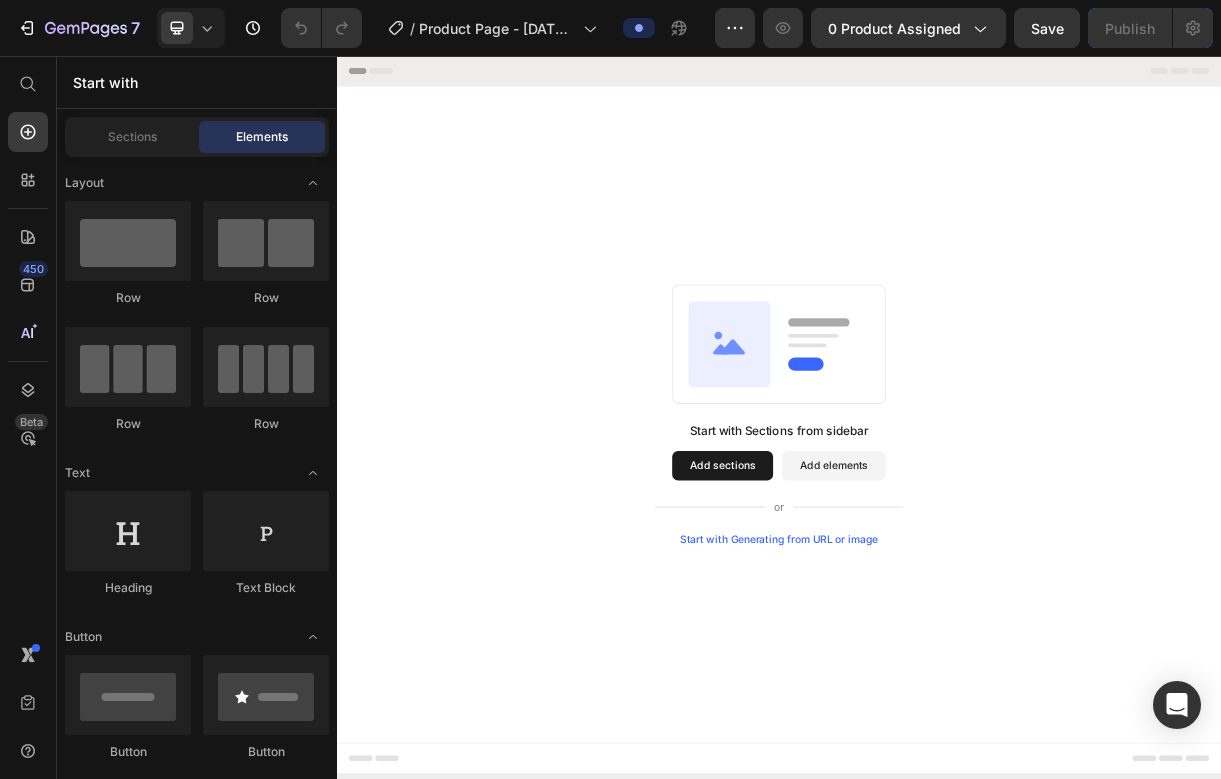 click on "Start with Generating from URL or image" at bounding box center [937, 712] 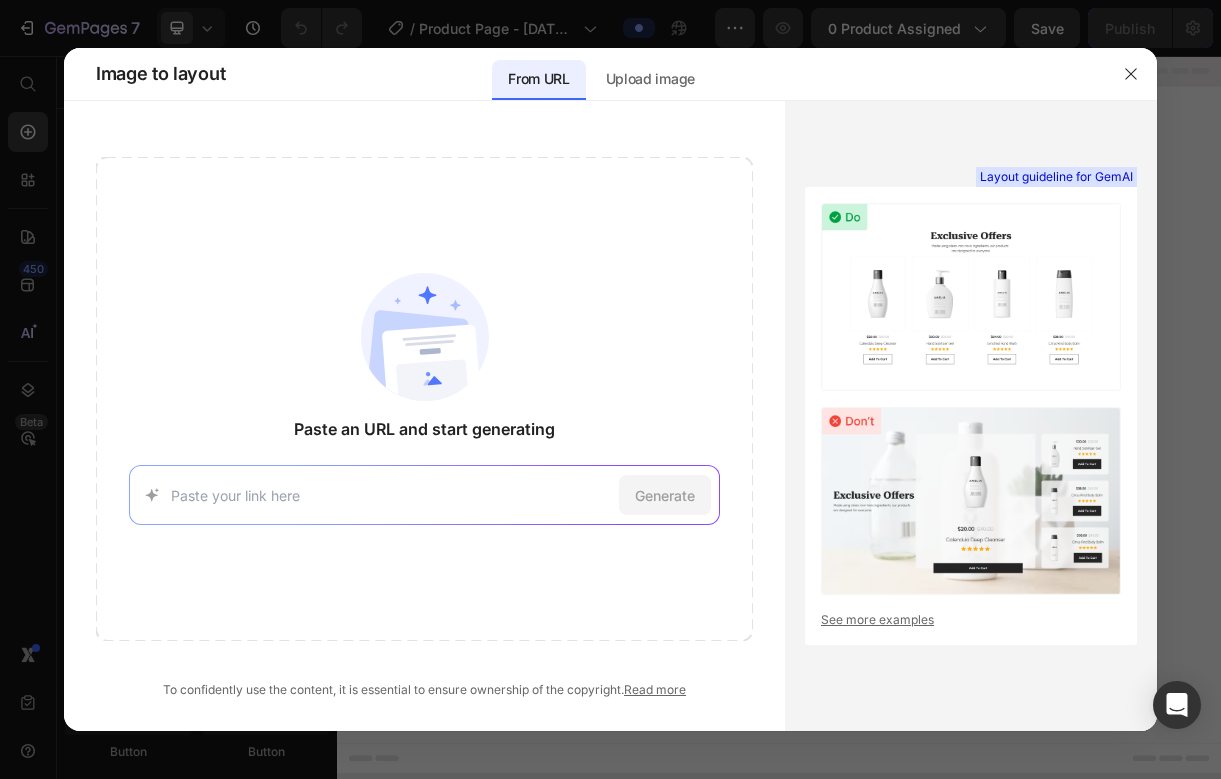 click at bounding box center (391, 495) 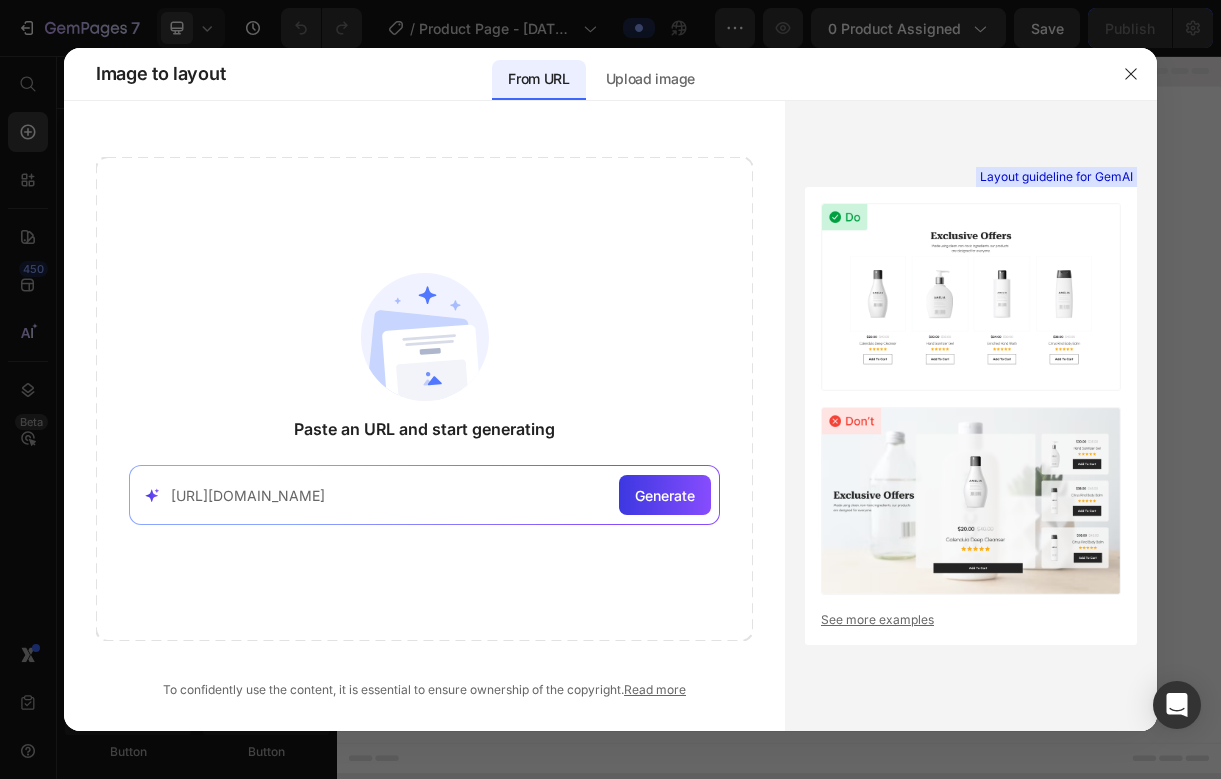 scroll, scrollTop: 0, scrollLeft: 73, axis: horizontal 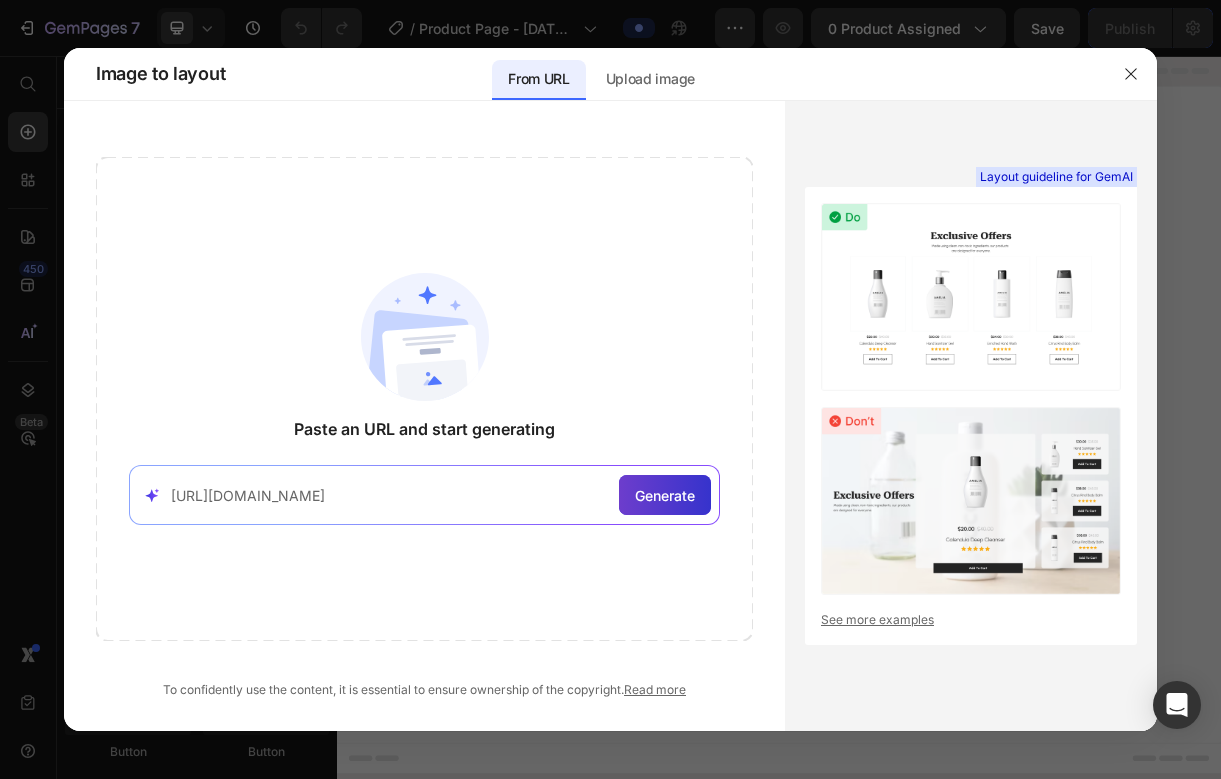 type on "https://ruffrover.com/products/ruffrover-hard-bottom-dog-car-seat-protector" 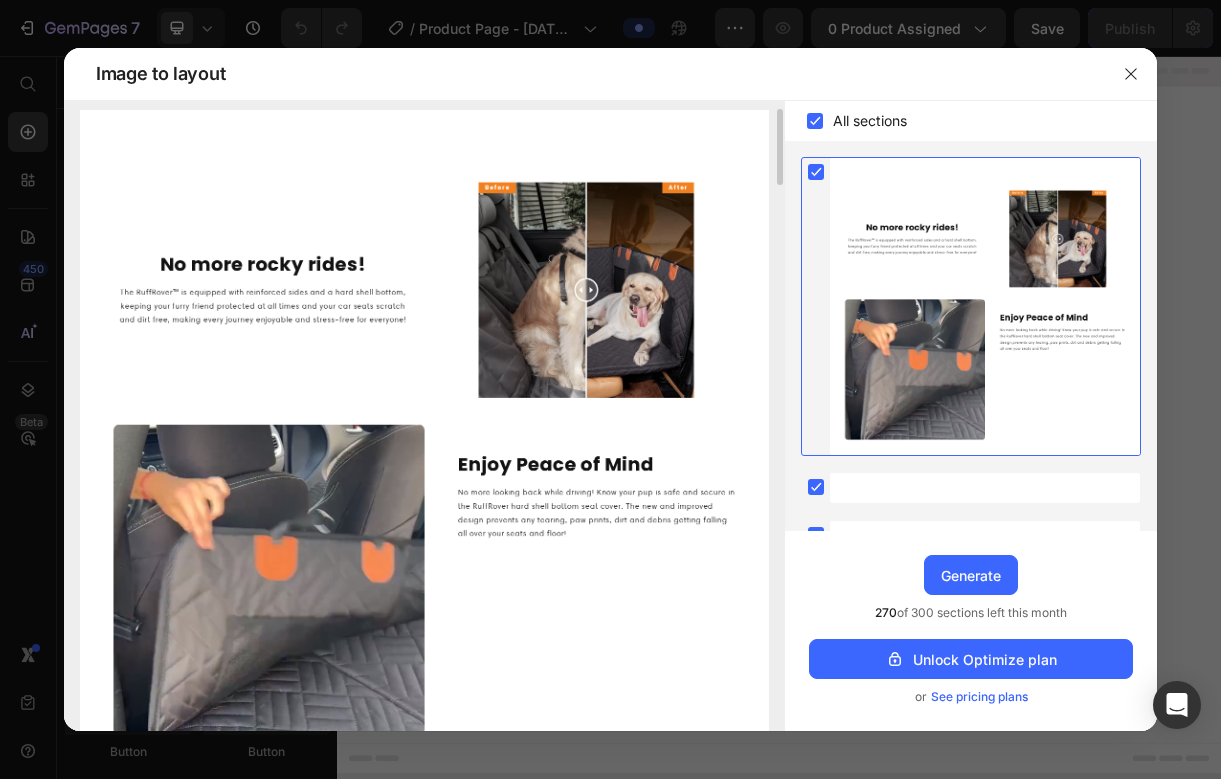 scroll, scrollTop: 83, scrollLeft: 0, axis: vertical 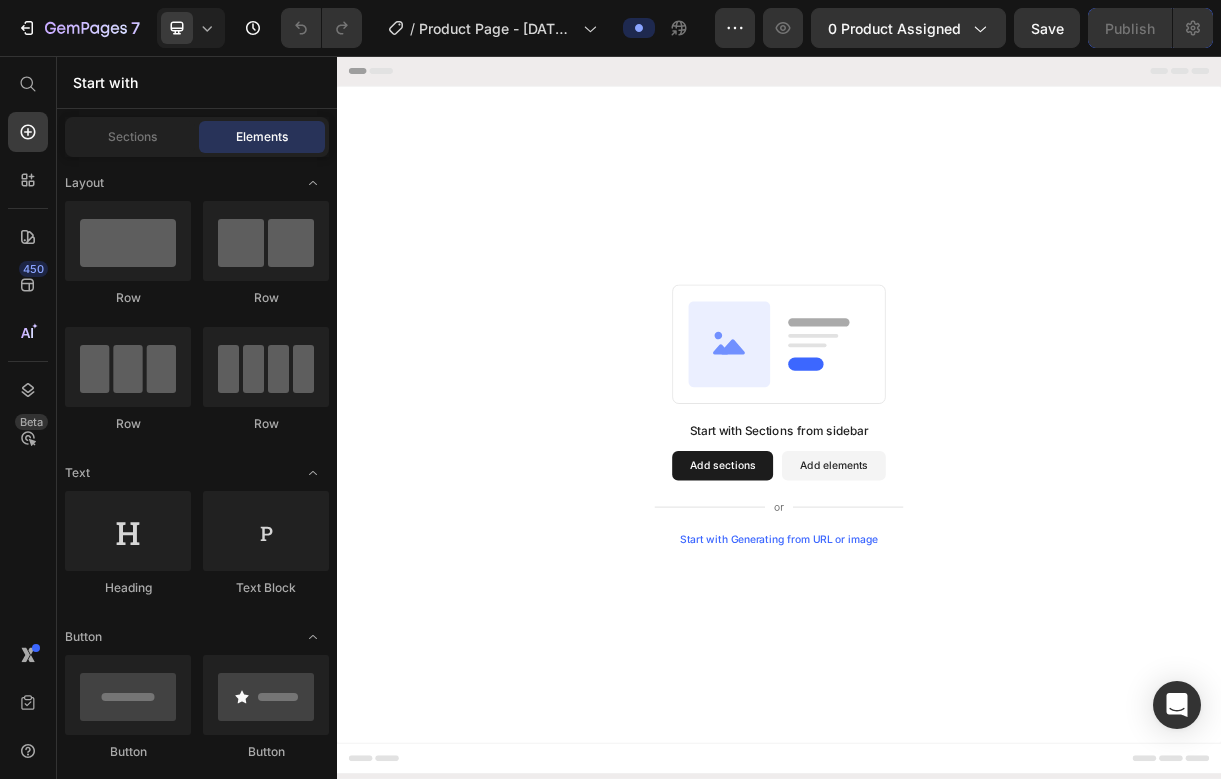 click on "Start with Generating from URL or image" at bounding box center (937, 712) 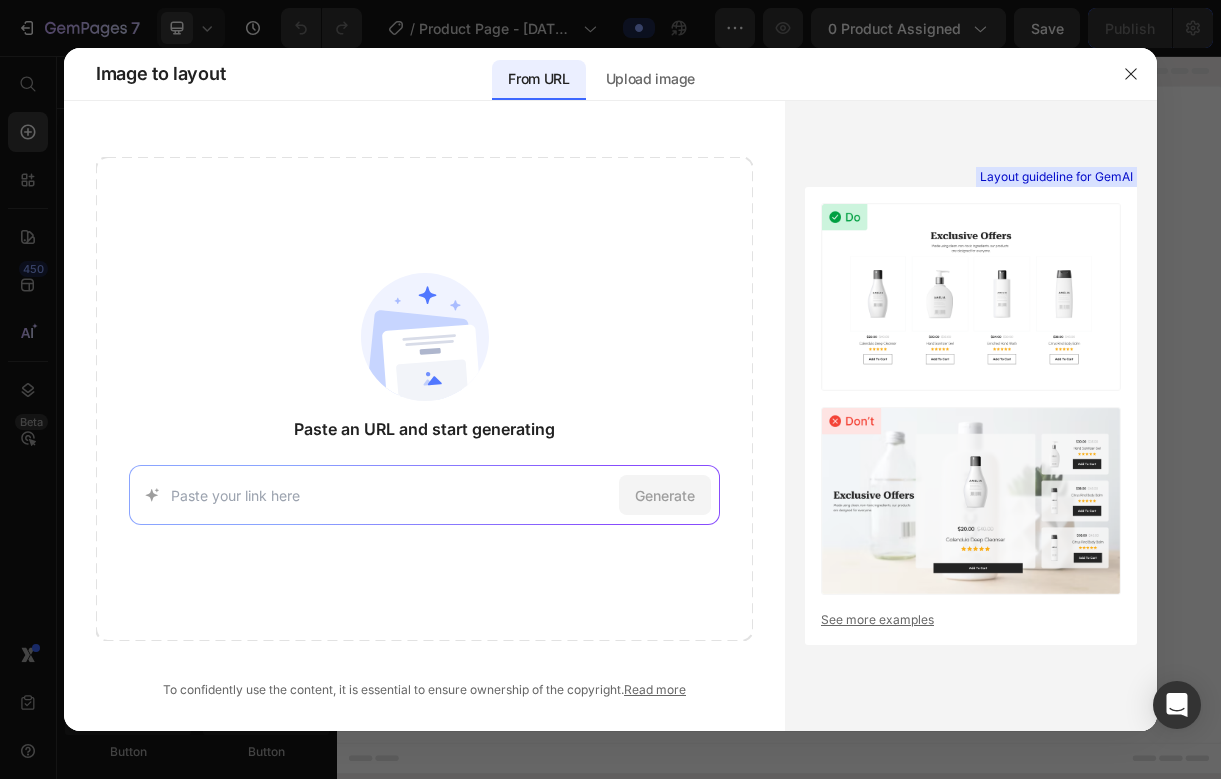 click at bounding box center (391, 495) 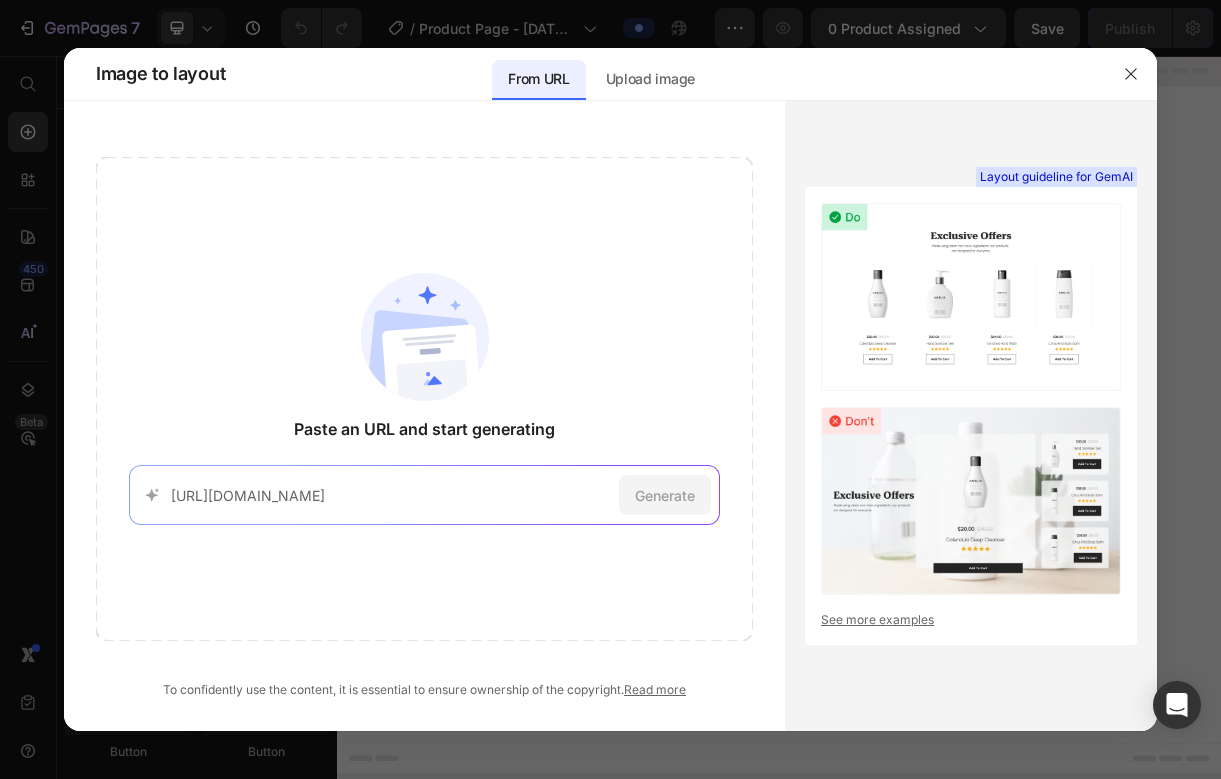 scroll, scrollTop: 0, scrollLeft: 73, axis: horizontal 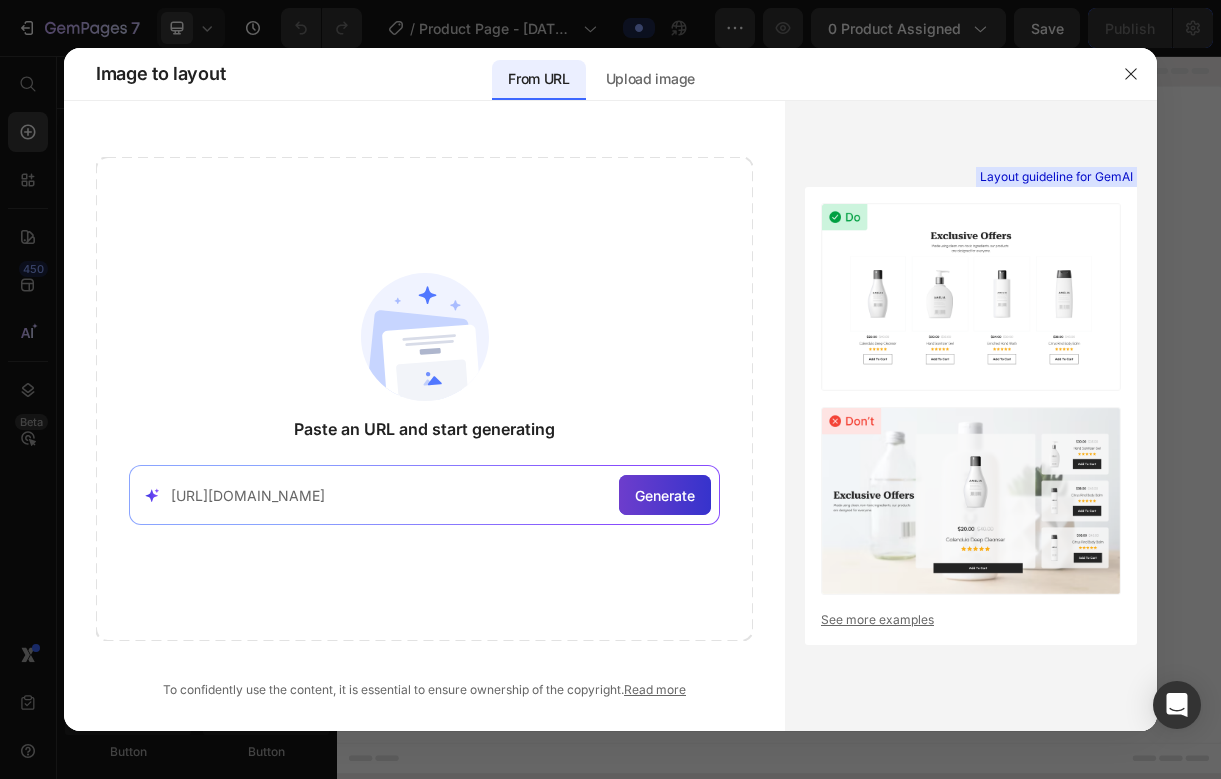 type on "https://ruffrover.com/products/ruffrover-hard-bottom-dog-car-seat-protector" 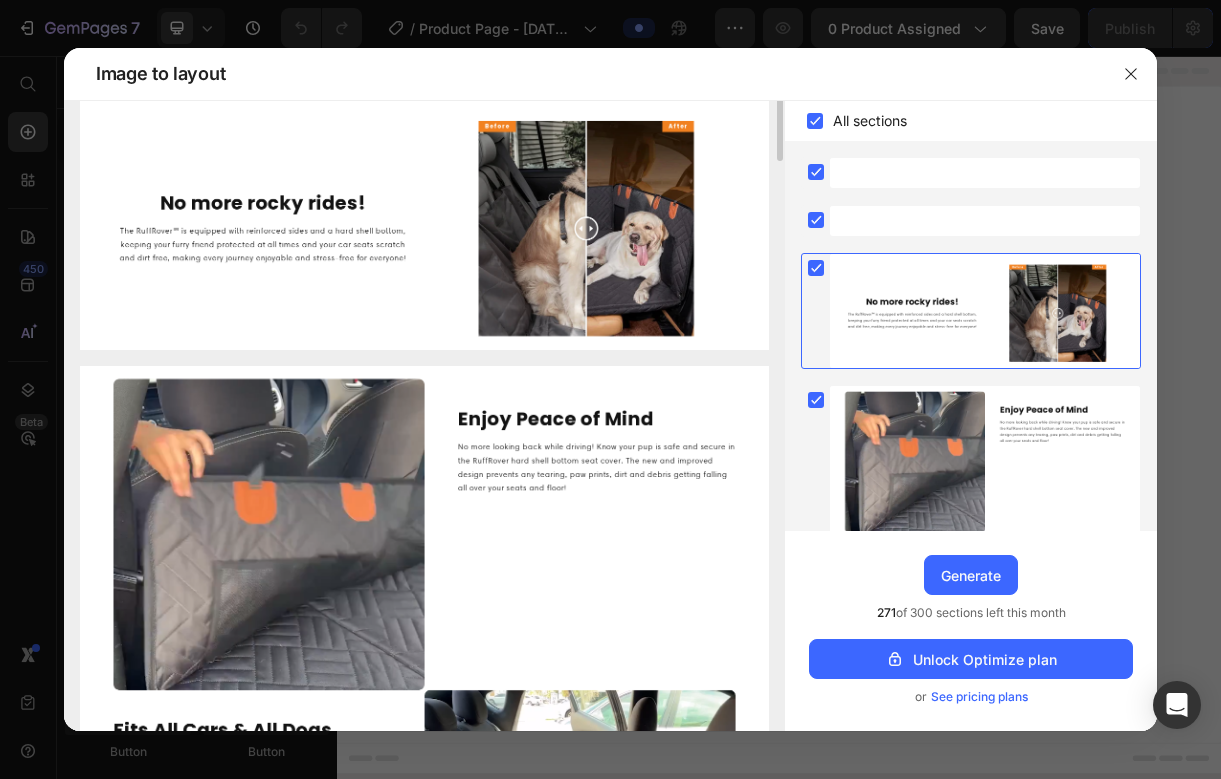 scroll, scrollTop: 222, scrollLeft: 0, axis: vertical 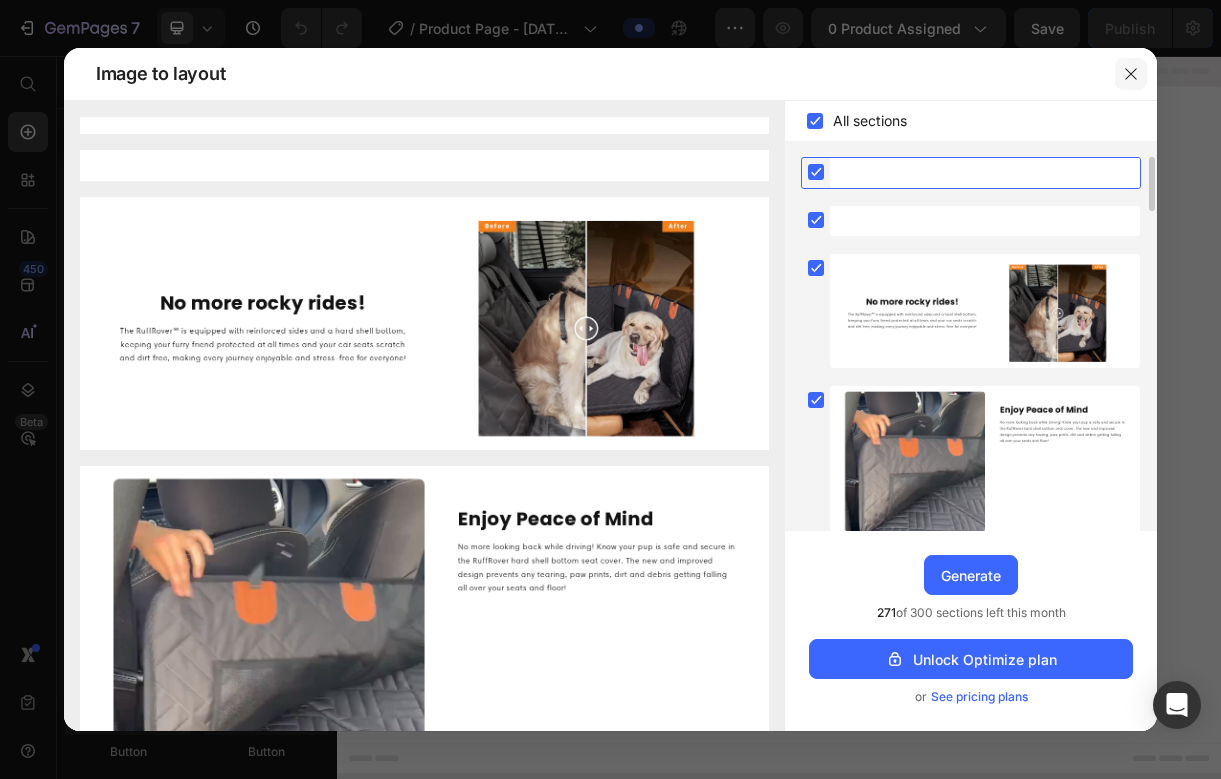 click 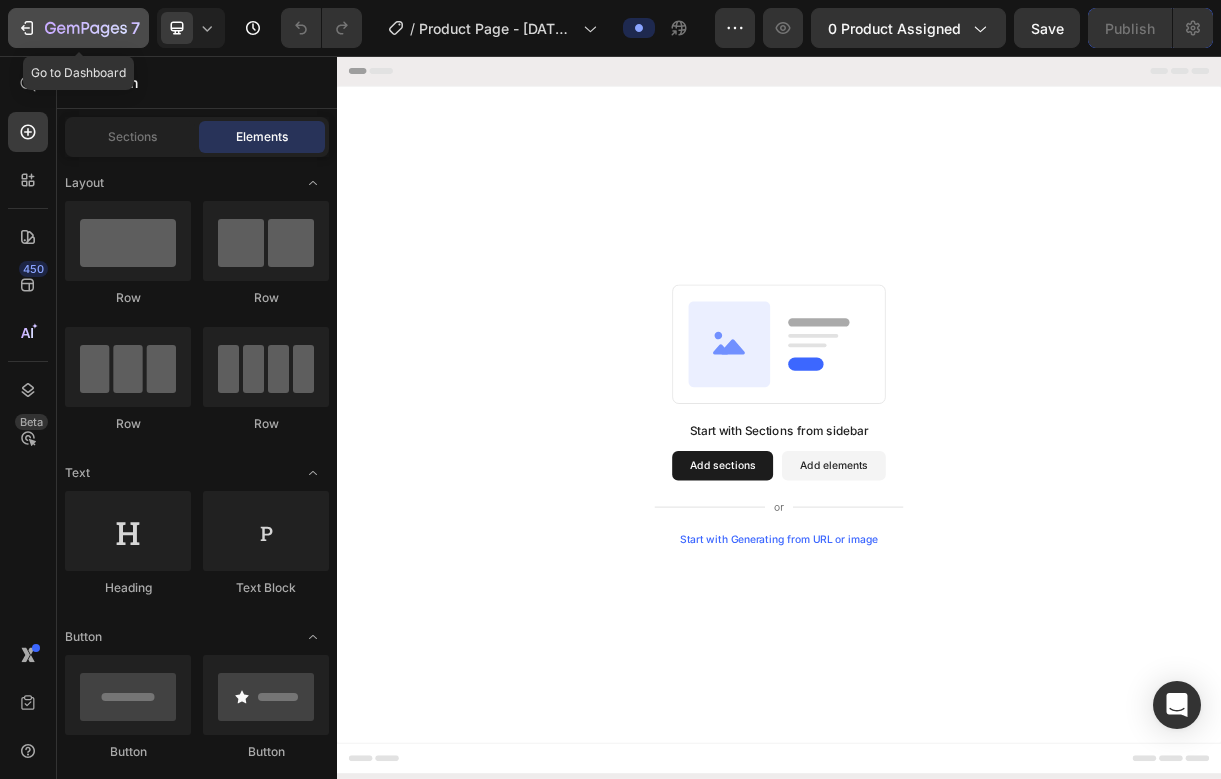 click 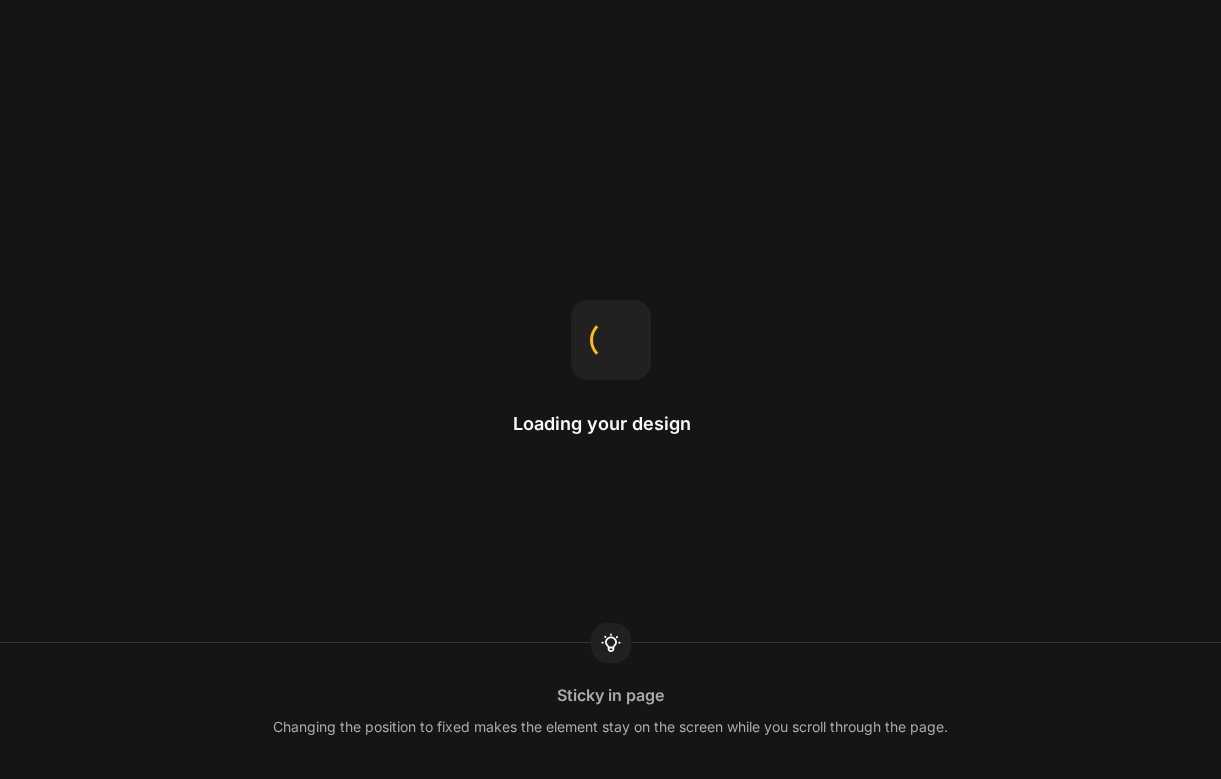 scroll, scrollTop: 0, scrollLeft: 0, axis: both 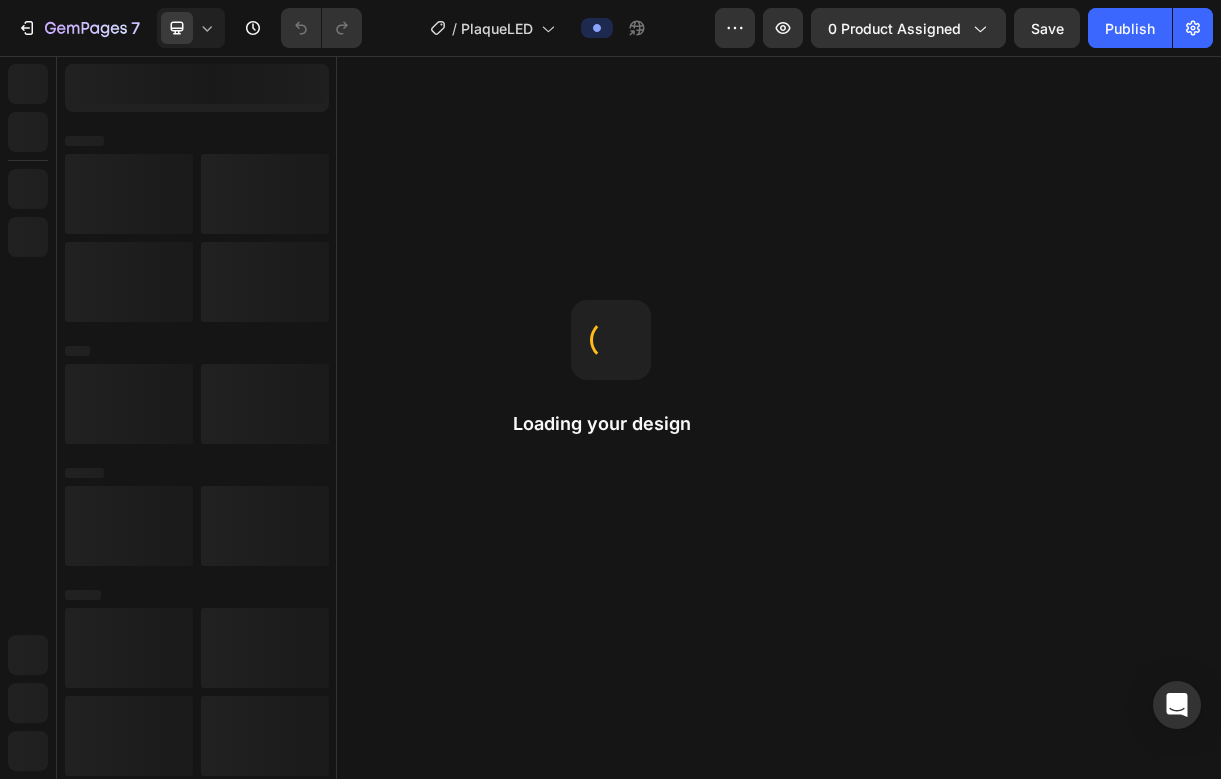 radio on "false" 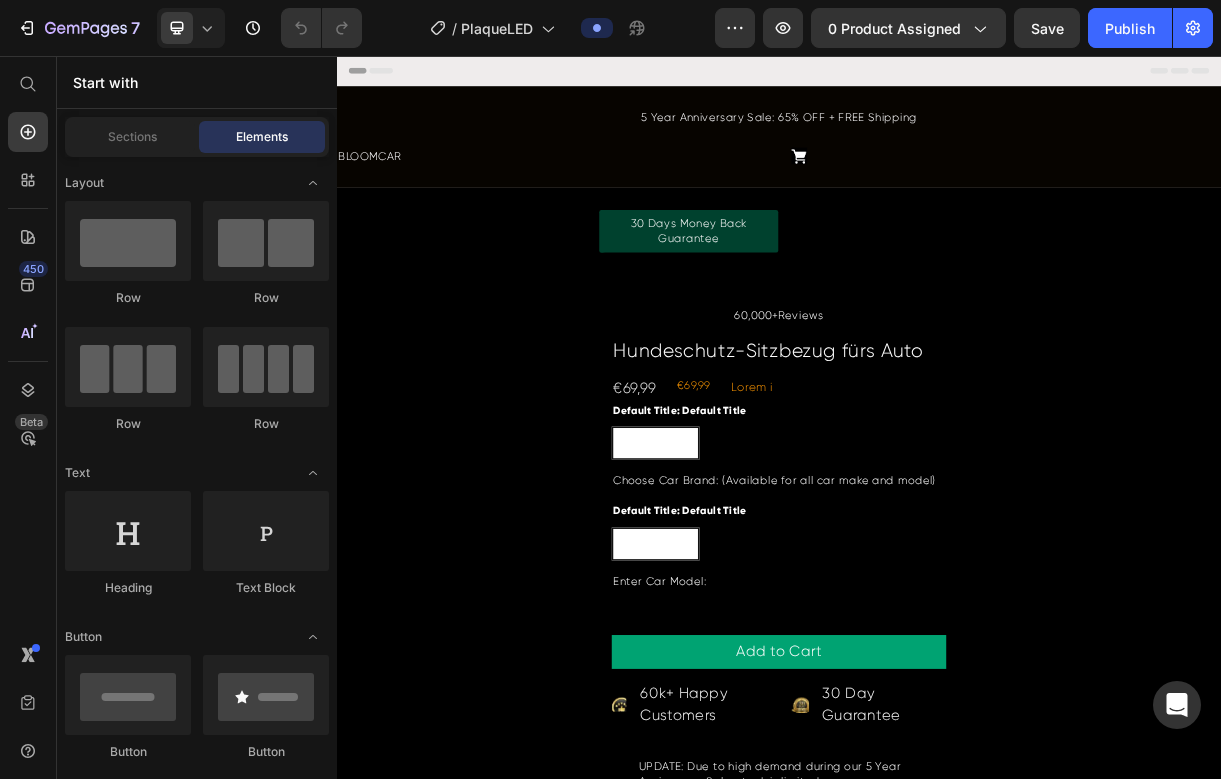 scroll, scrollTop: 0, scrollLeft: 0, axis: both 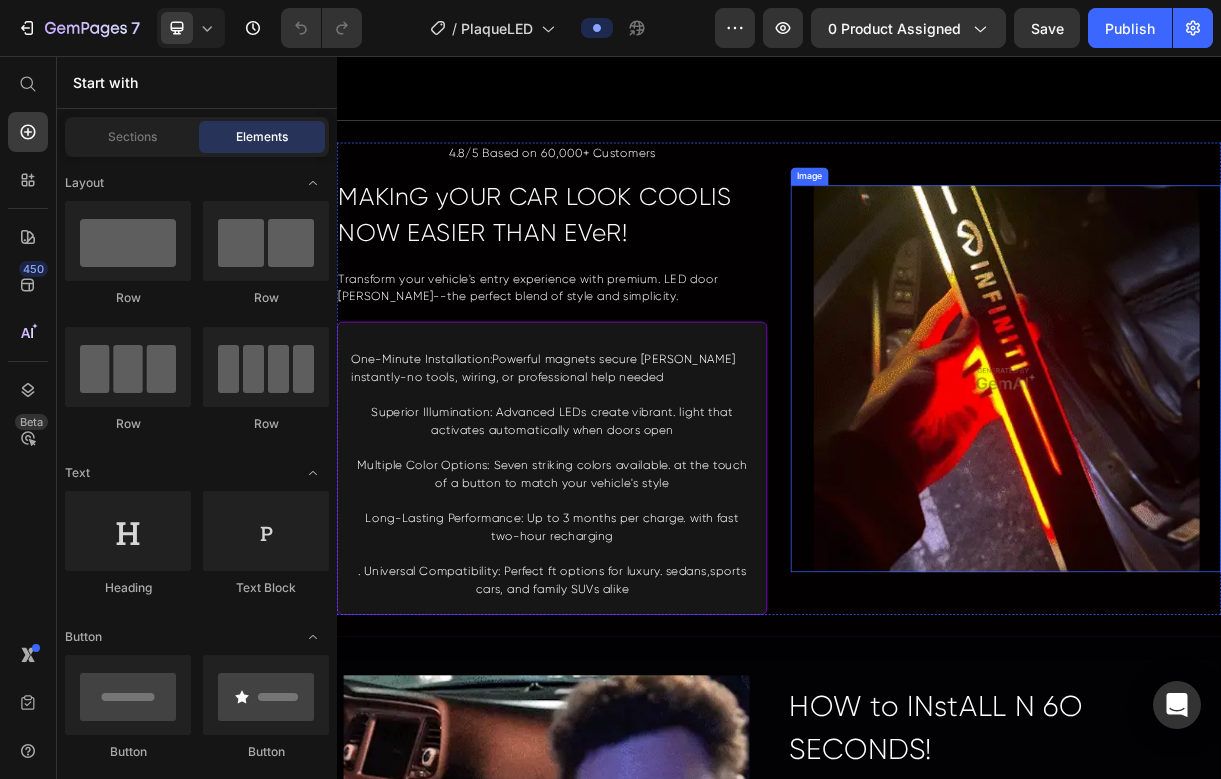 click at bounding box center [1245, 494] 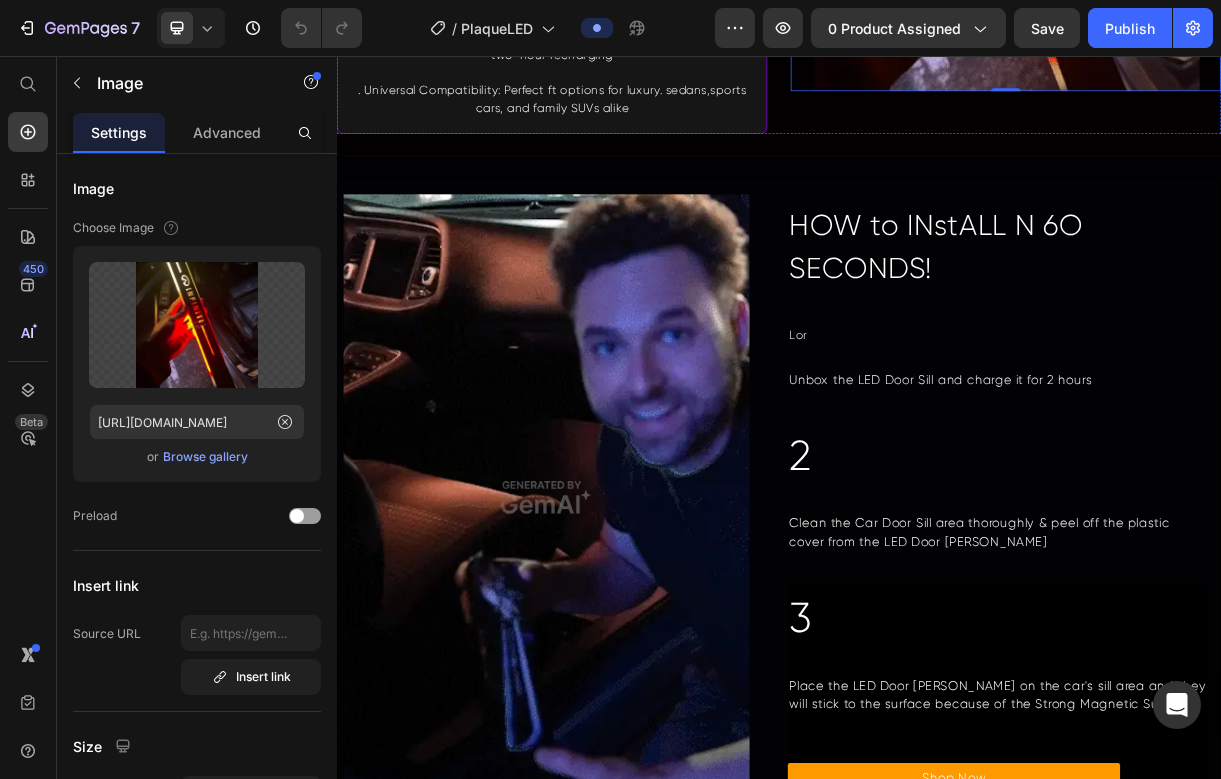 scroll, scrollTop: 1896, scrollLeft: 0, axis: vertical 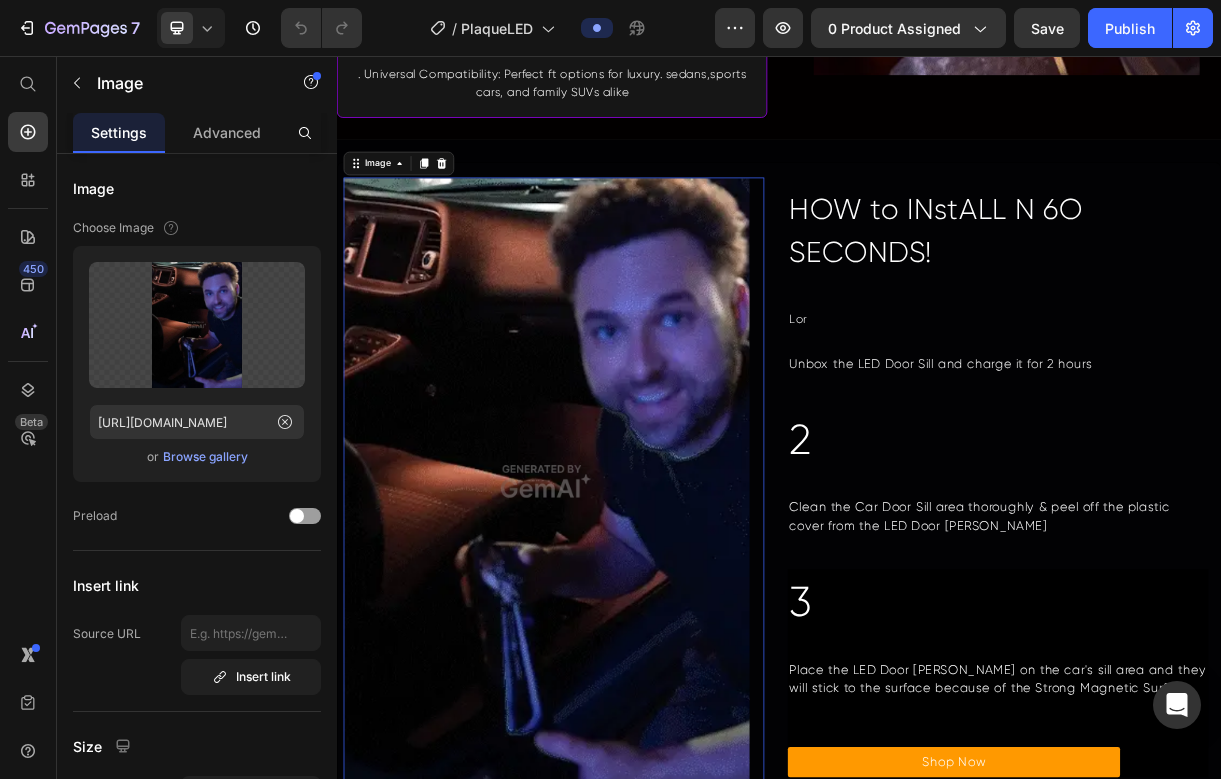 click at bounding box center [631, 633] 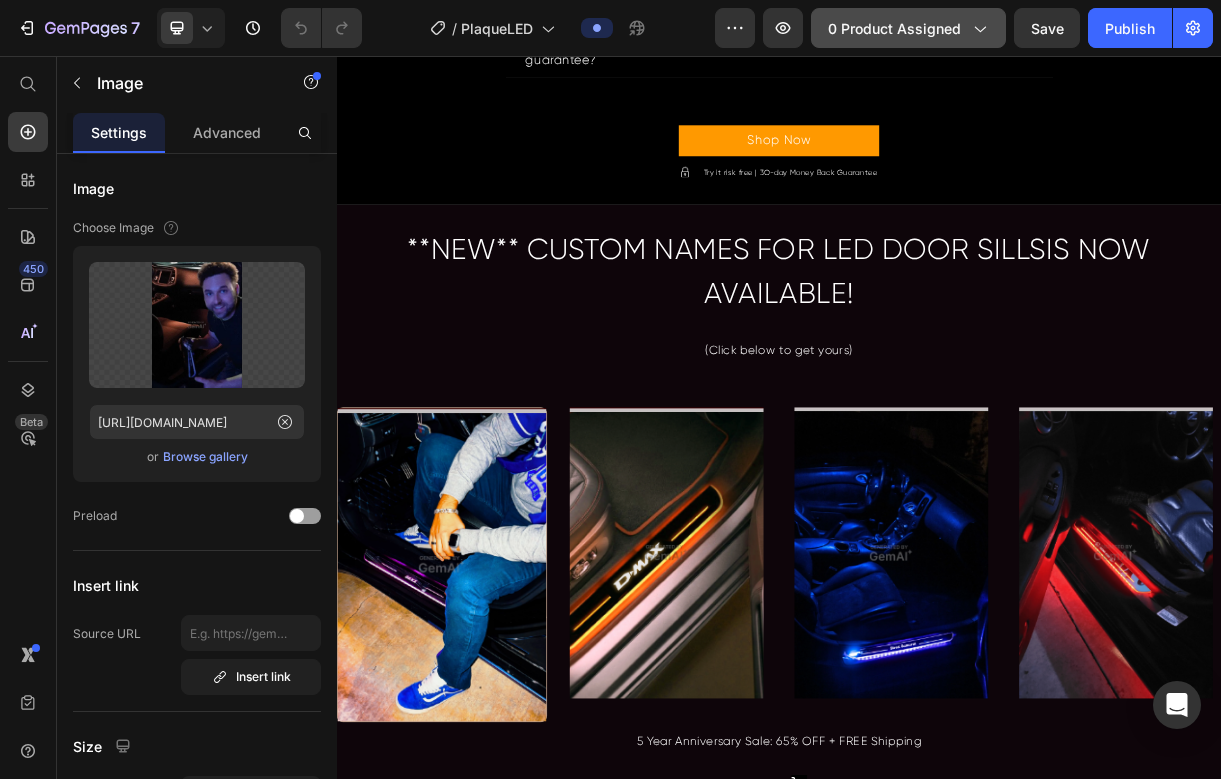 scroll, scrollTop: 6264, scrollLeft: 0, axis: vertical 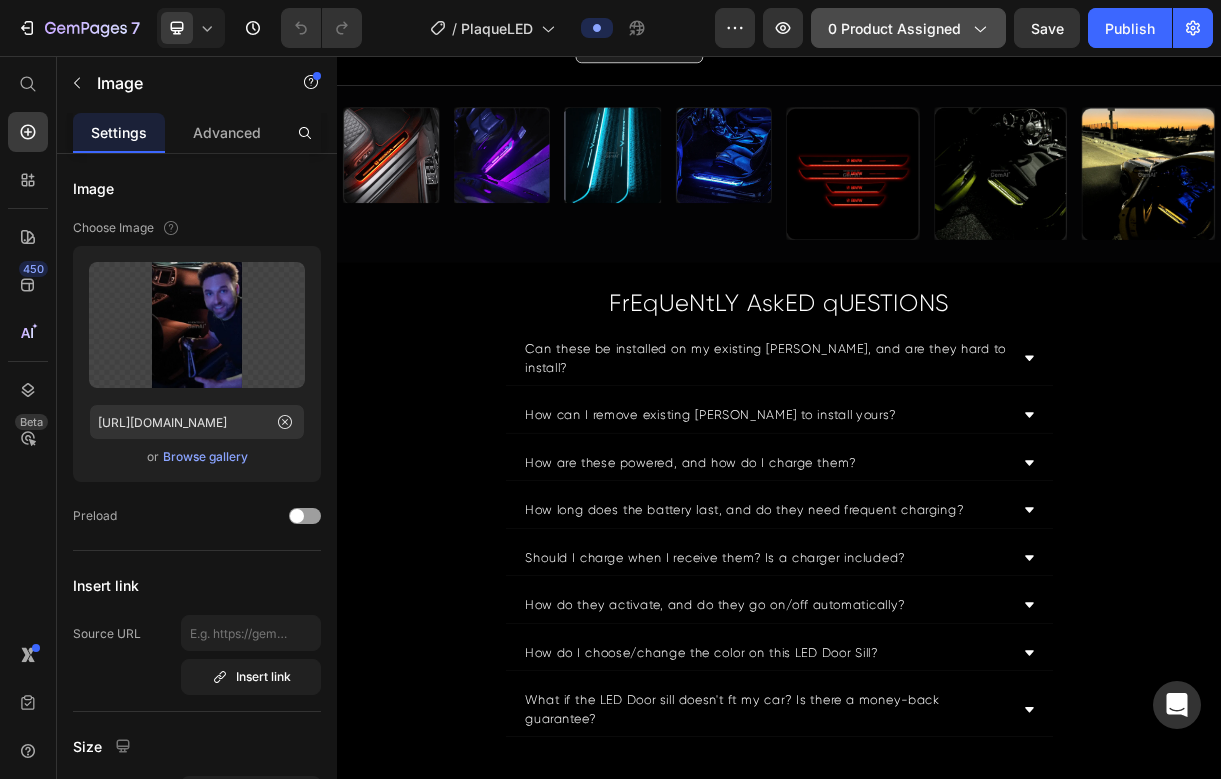 click on "0 product assigned" at bounding box center (908, 28) 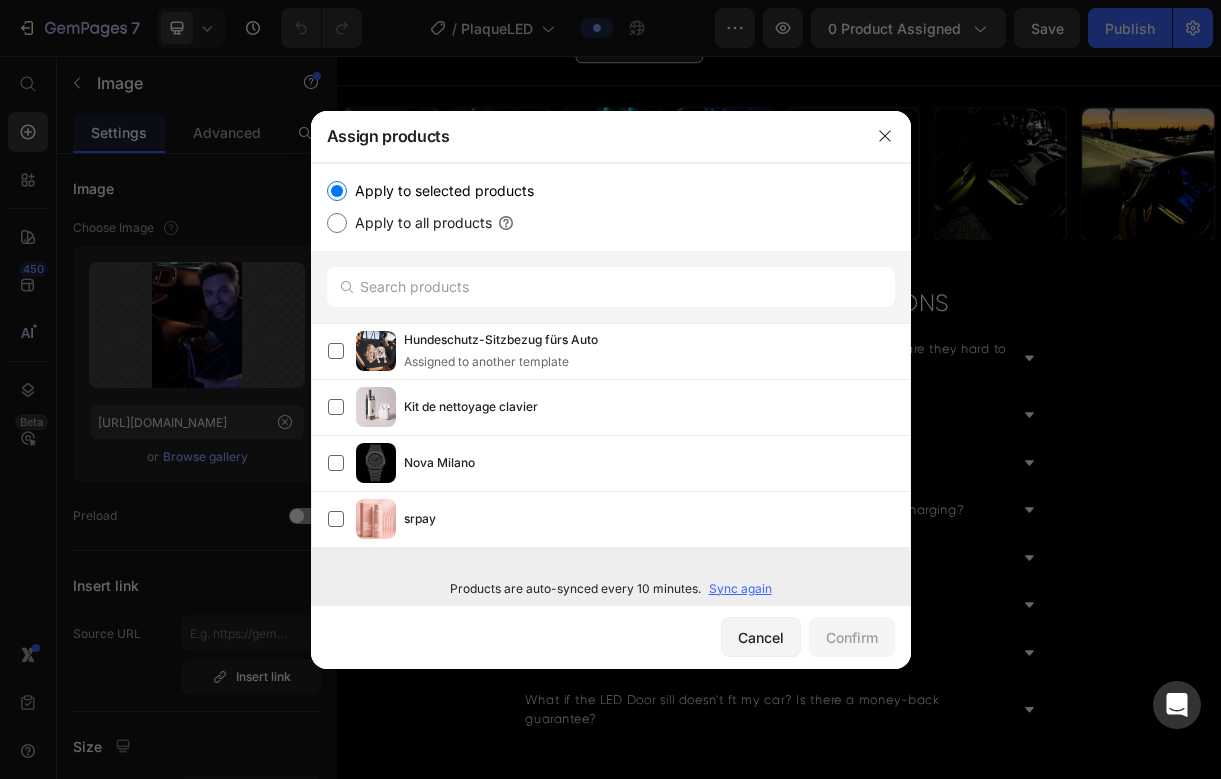 click on "Sync again" at bounding box center (740, 589) 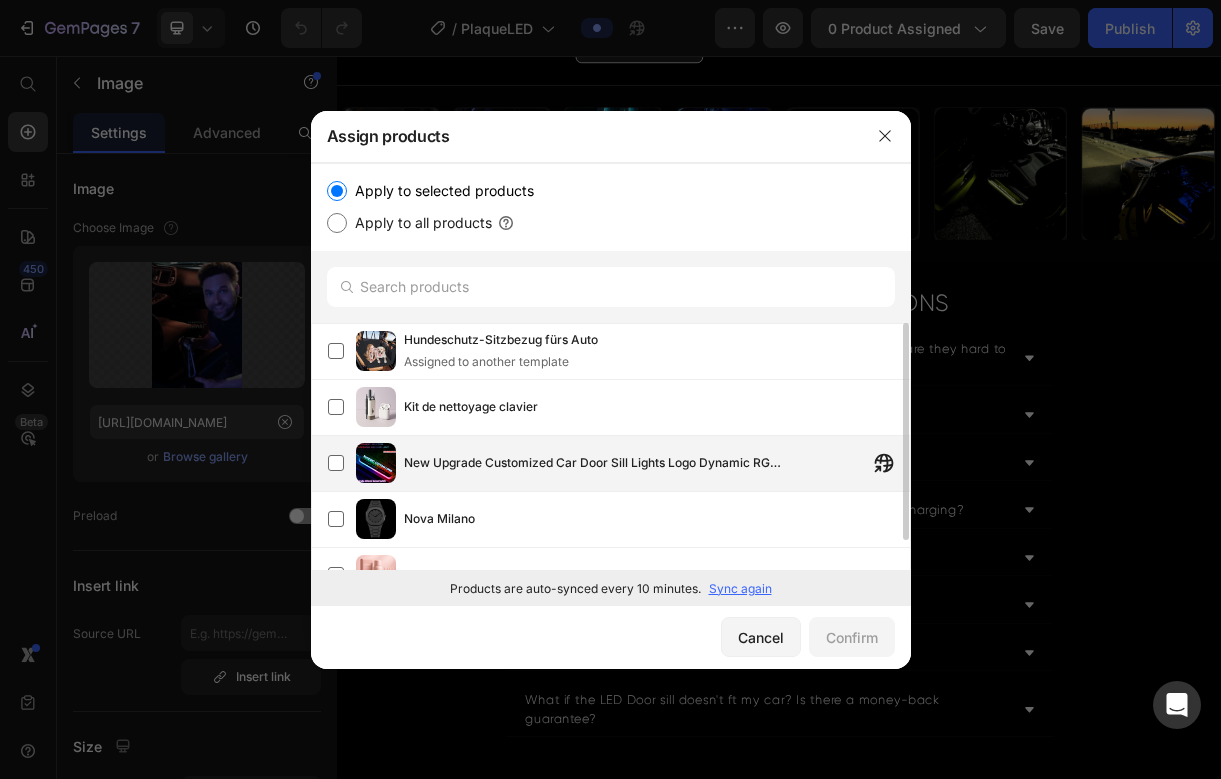 scroll, scrollTop: 33, scrollLeft: 0, axis: vertical 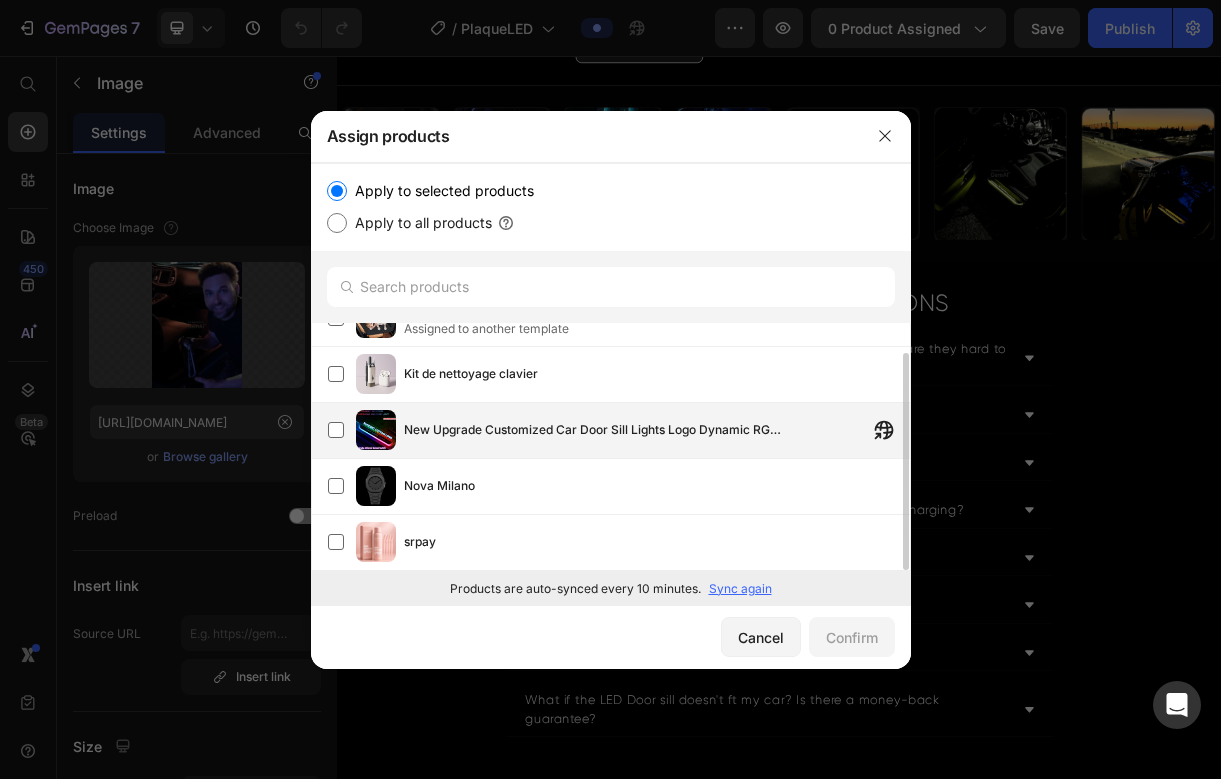 click on "New Upgrade Customized Car Door Sill Lights Logo Dynamic RGB LED Car Pedal Scuff Threshold Plate Welcome Wireless Projector Lamp" at bounding box center (594, 430) 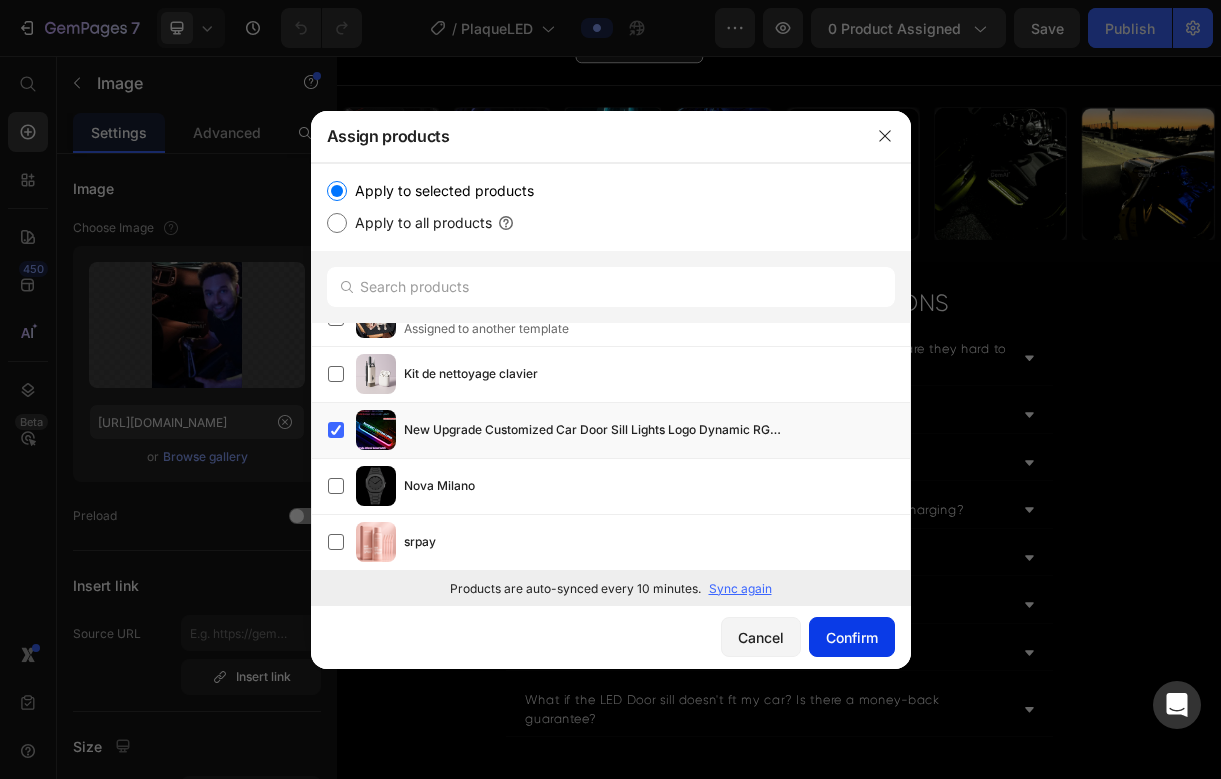 click on "Confirm" at bounding box center (852, 637) 